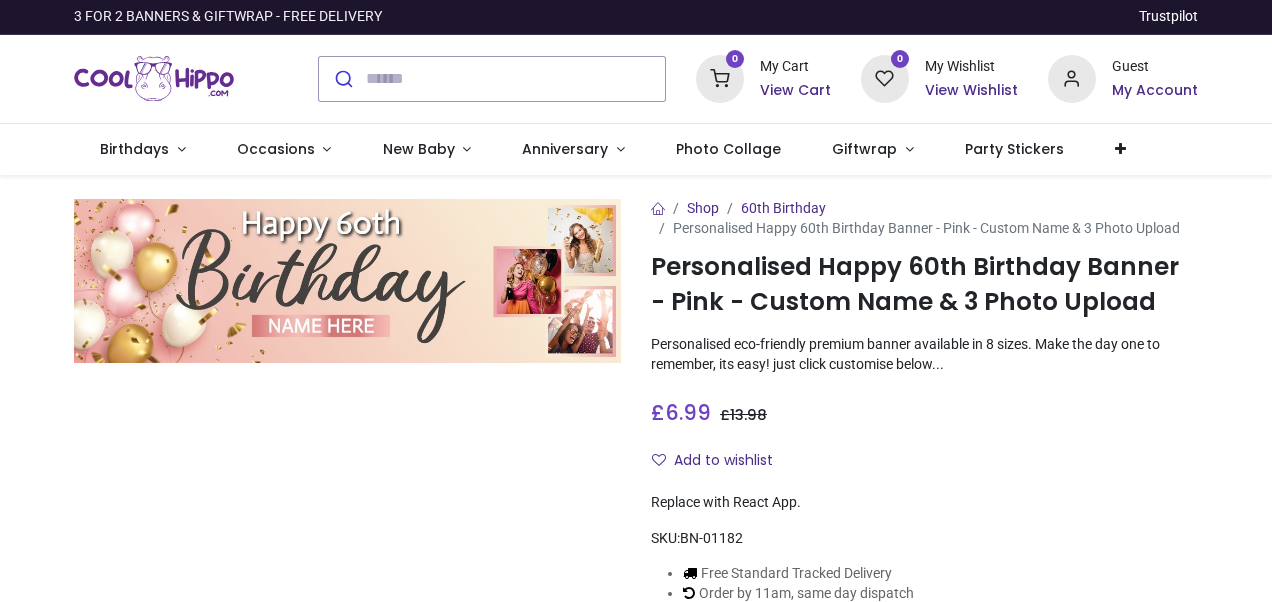 scroll, scrollTop: 0, scrollLeft: 0, axis: both 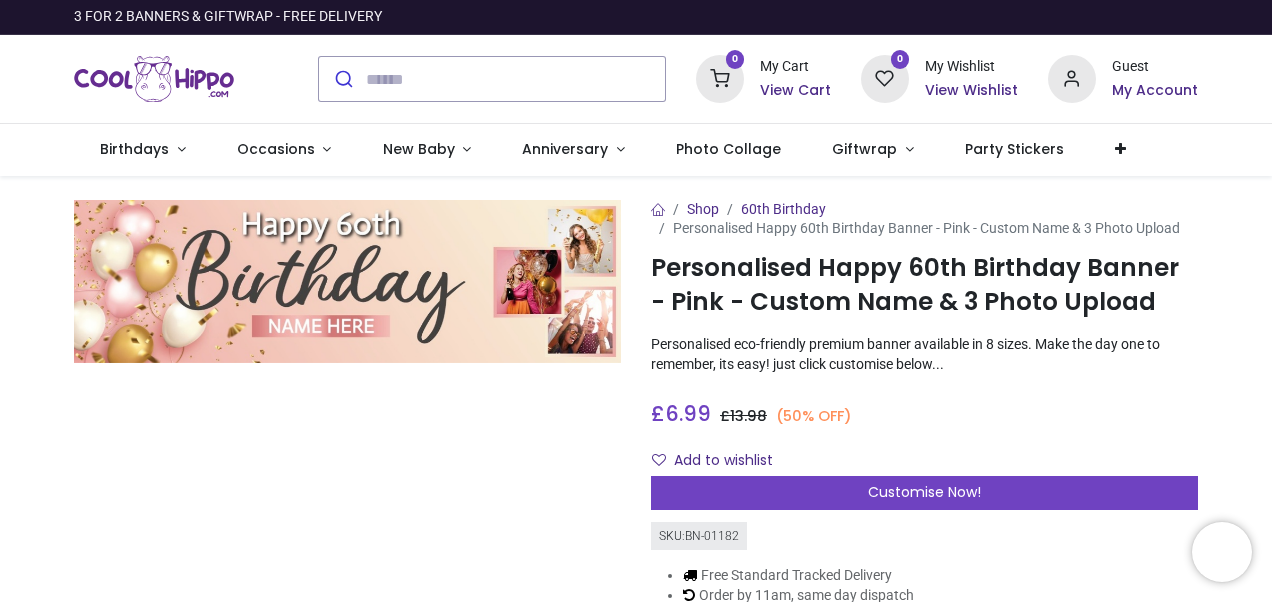 drag, startPoint x: 1082, startPoint y: 415, endPoint x: 1275, endPoint y: 516, distance: 217.83022 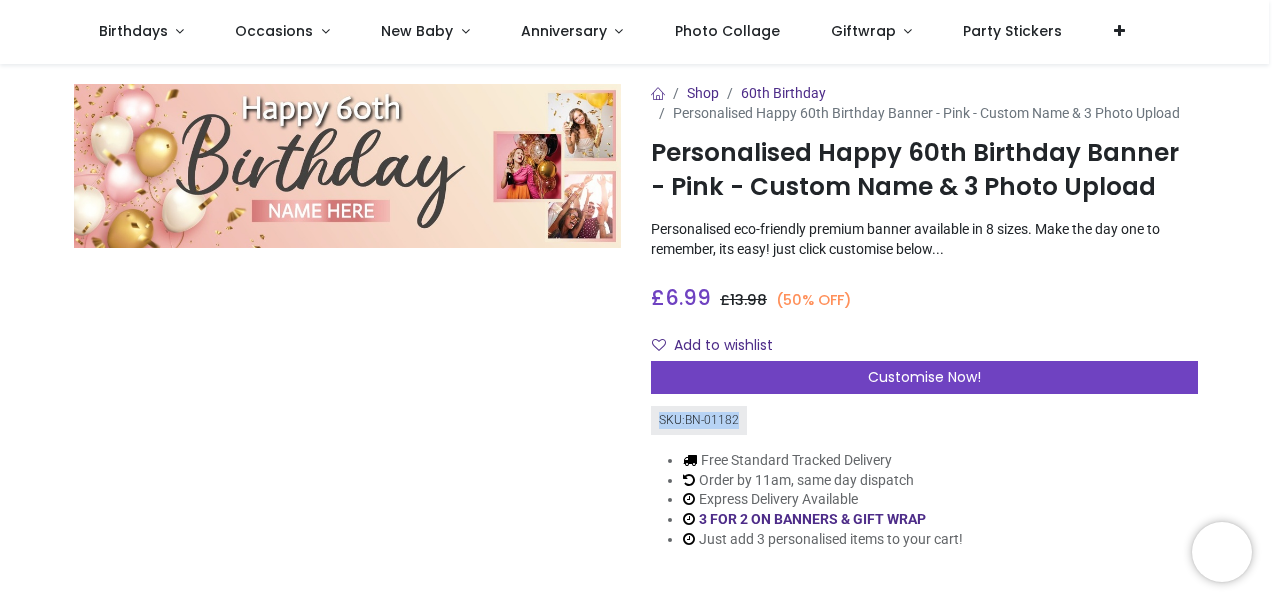 scroll, scrollTop: 0, scrollLeft: 0, axis: both 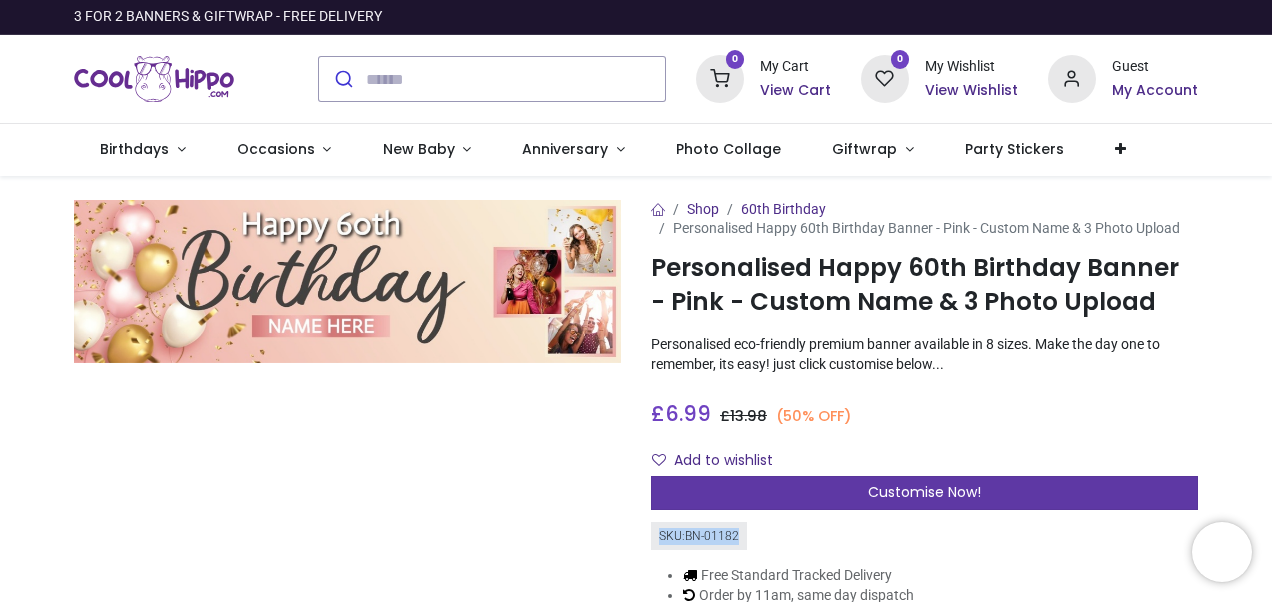 click on "Customise Now!" at bounding box center [924, 492] 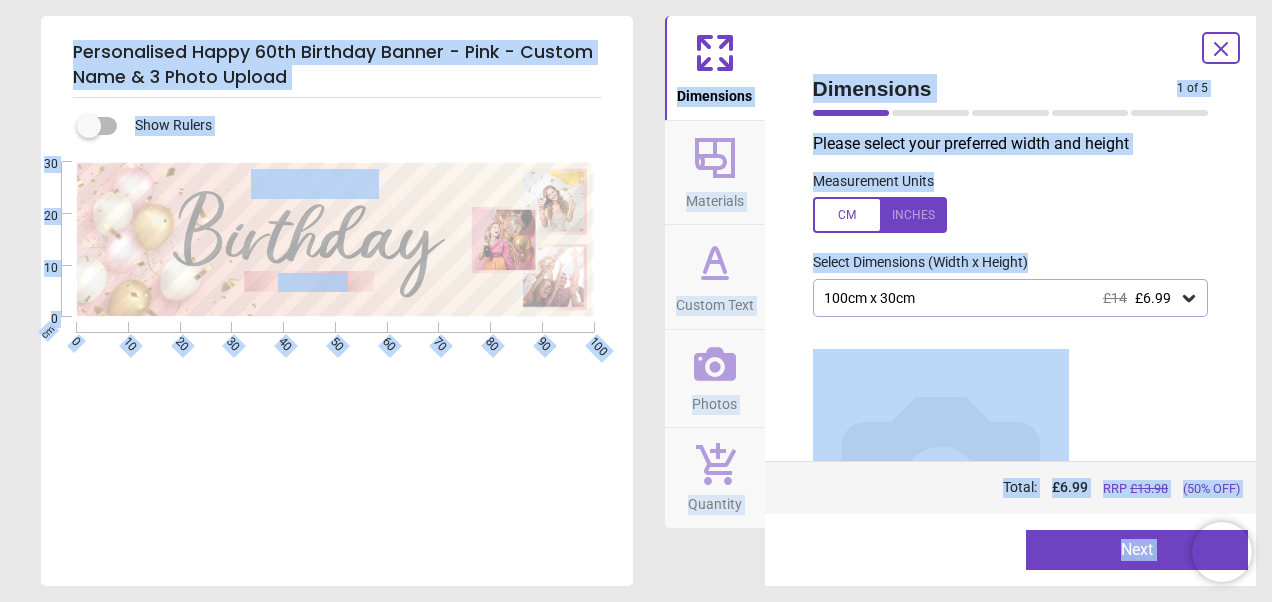 click 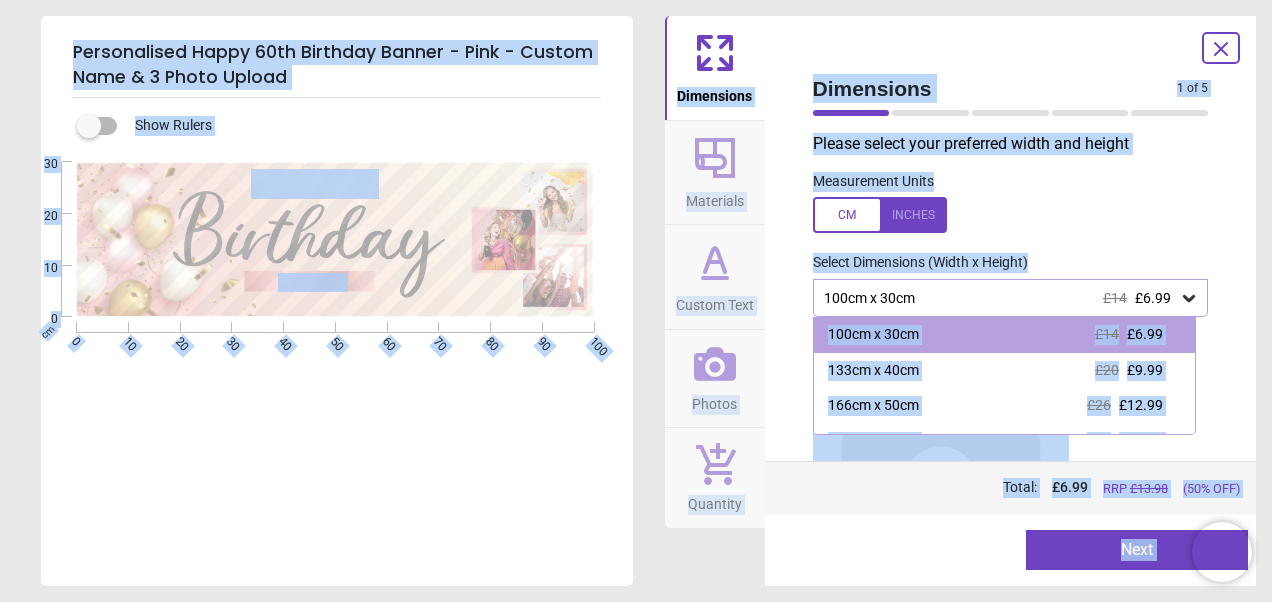 scroll, scrollTop: 40, scrollLeft: 0, axis: vertical 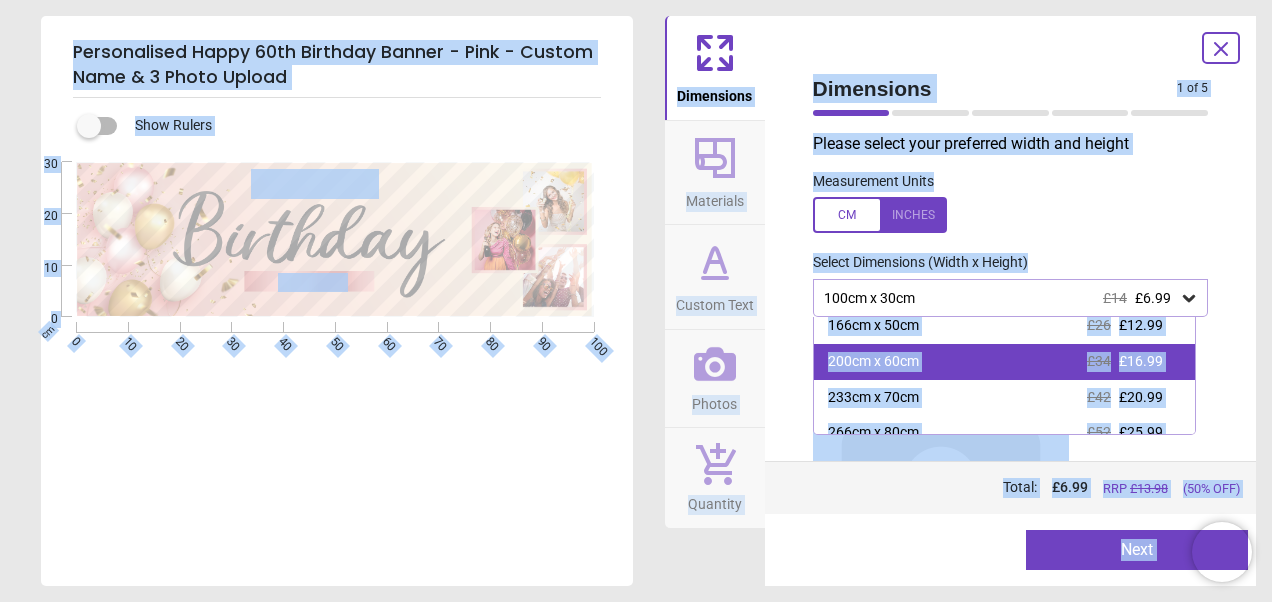 click on "200cm  x  60cm       £34 £16.99" at bounding box center (1005, 362) 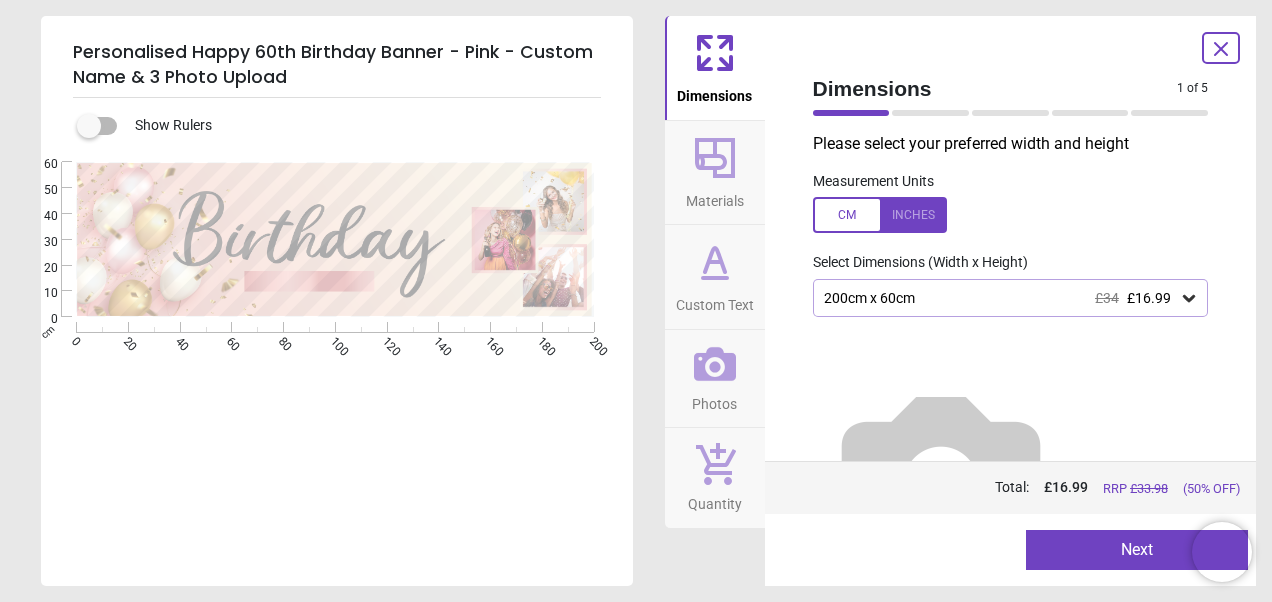 click 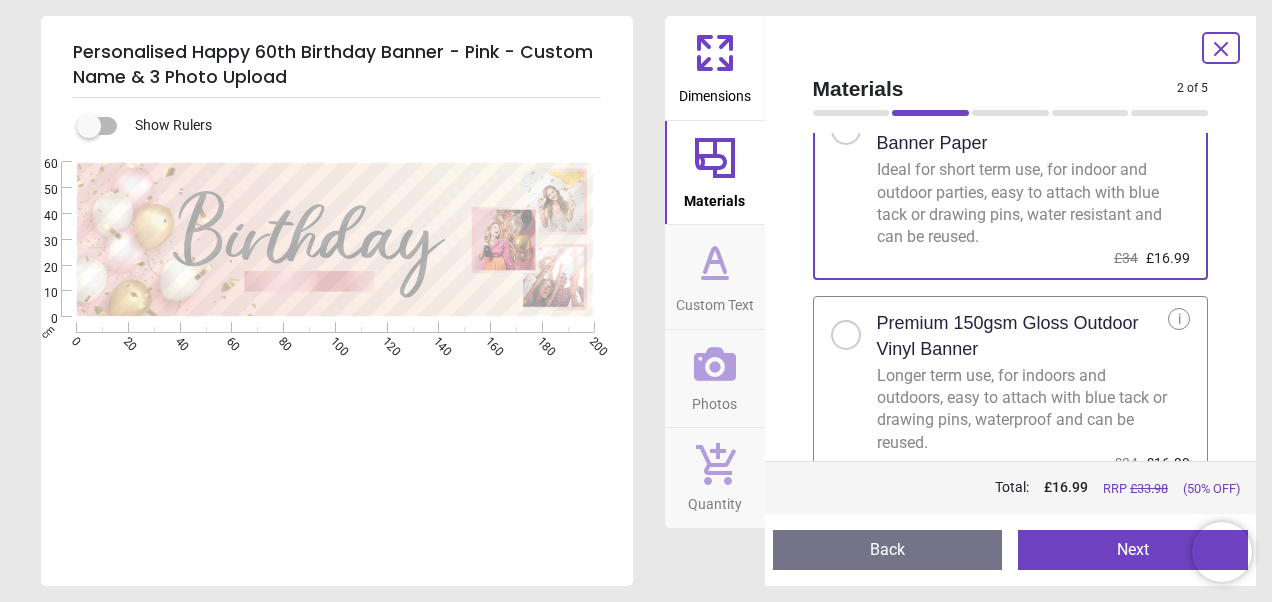 scroll, scrollTop: 104, scrollLeft: 0, axis: vertical 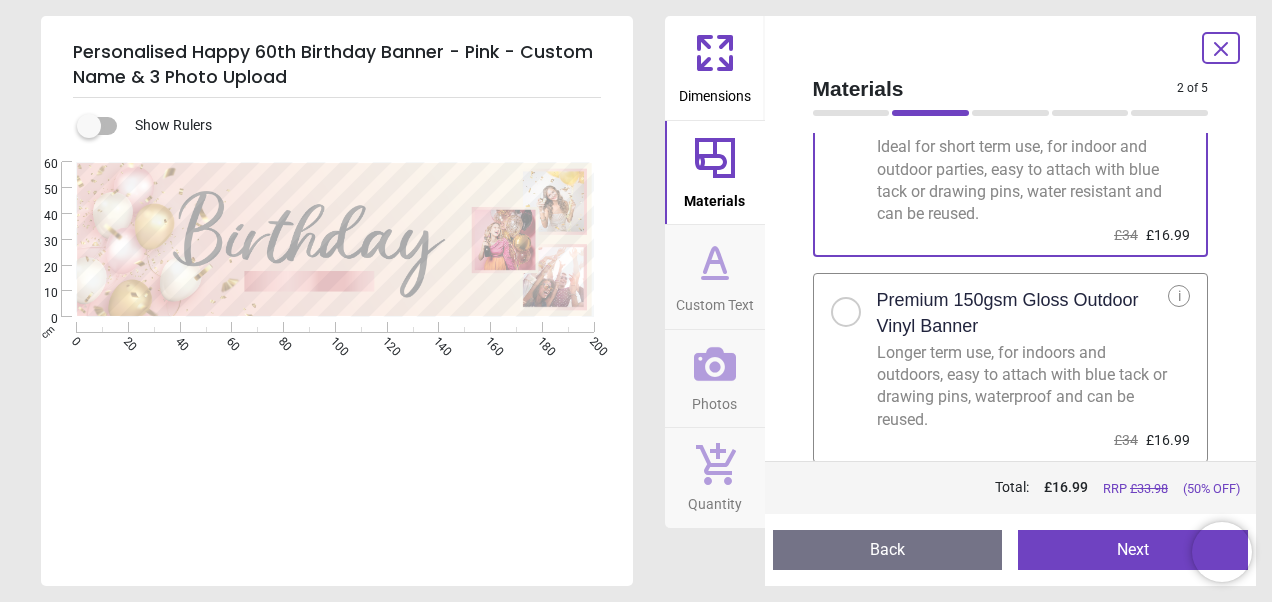 click at bounding box center (846, 312) 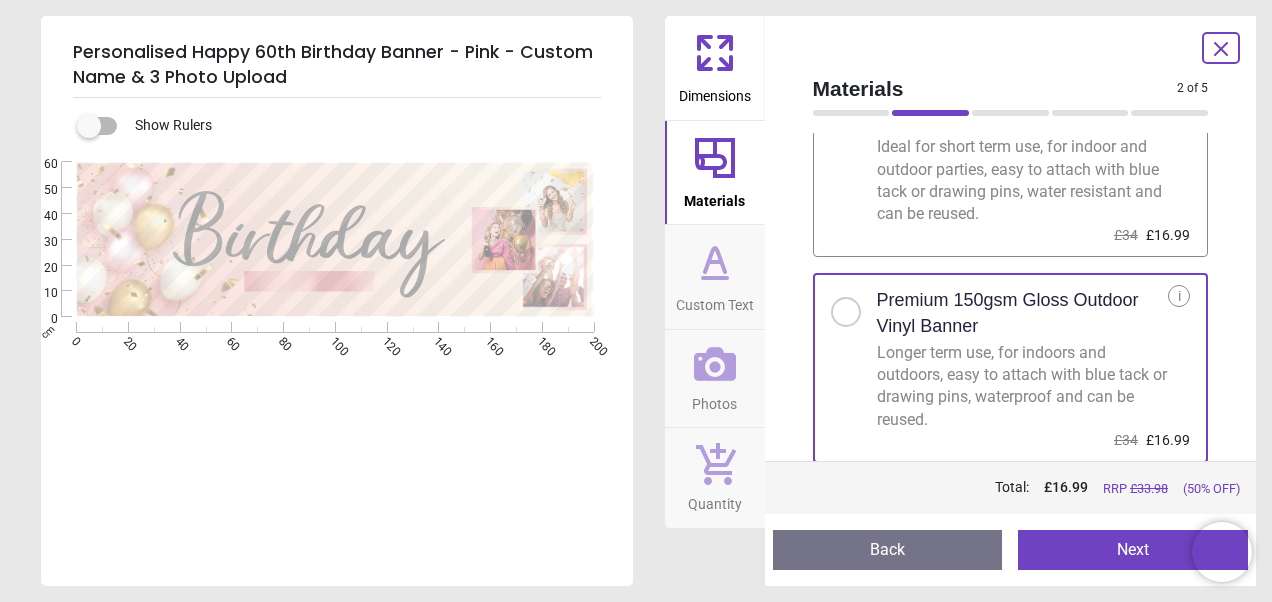 click 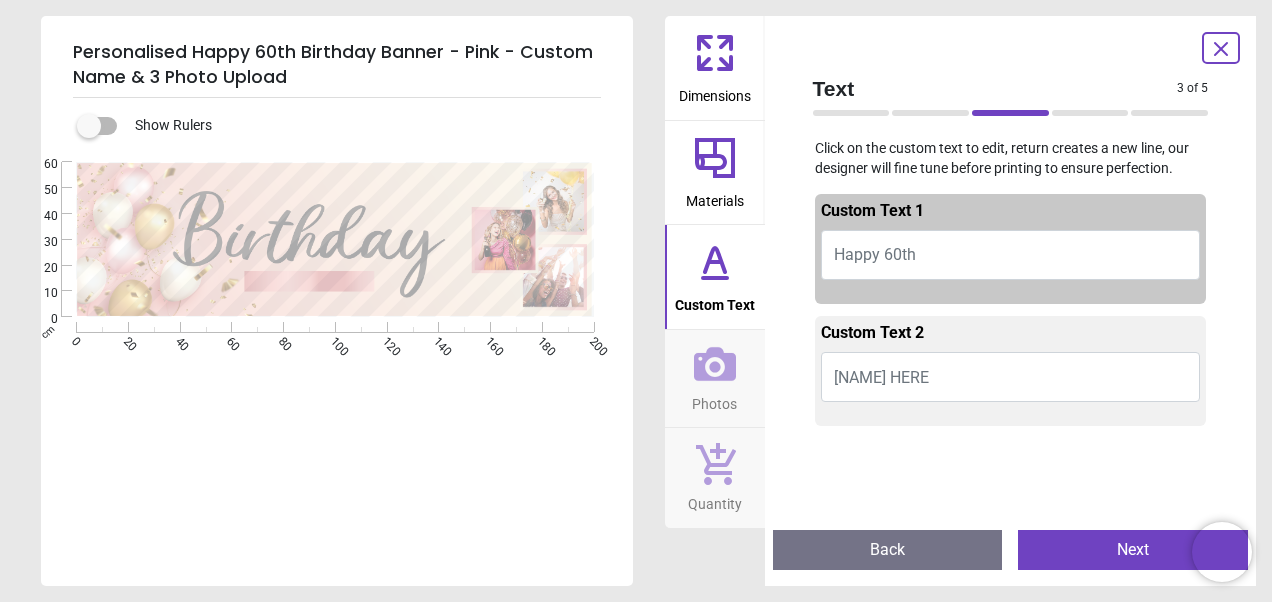 click on "Happy 60th" at bounding box center [1011, 255] 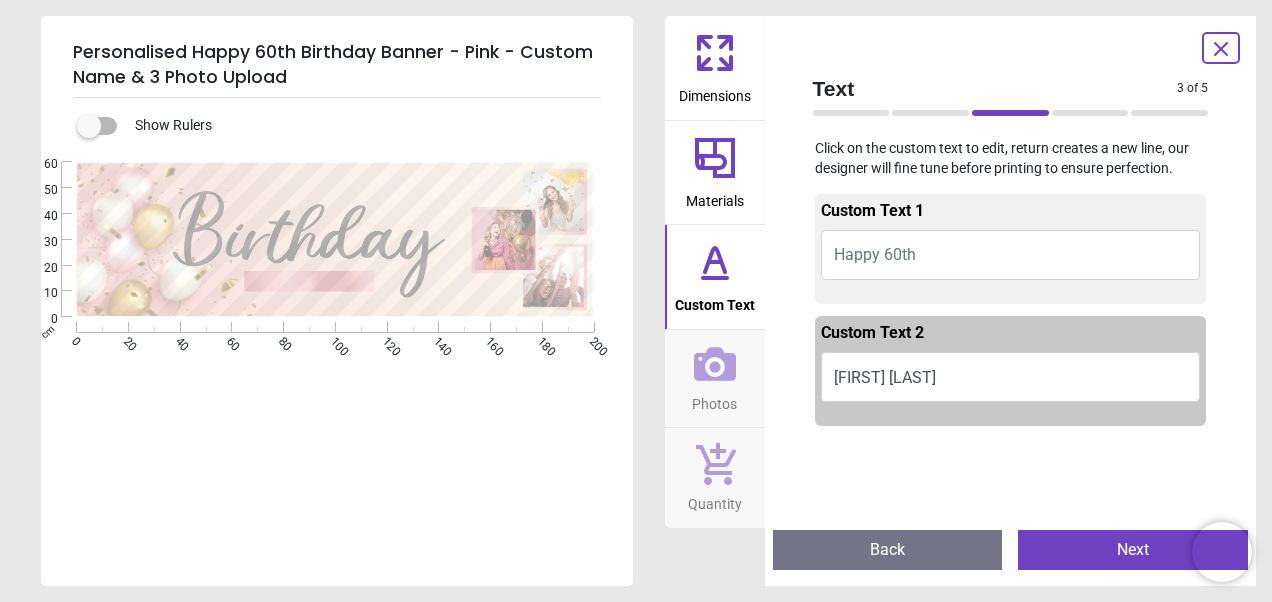 click on "Marie Marie" at bounding box center [1011, 377] 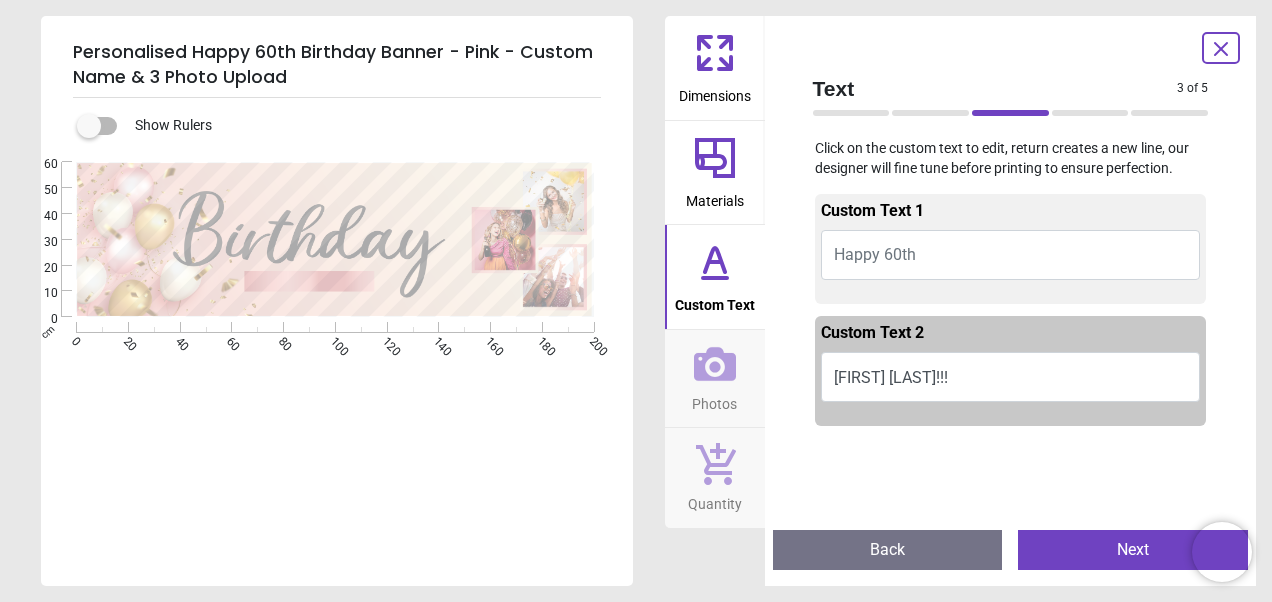 click on "Marie Marie!!!" at bounding box center [1011, 377] 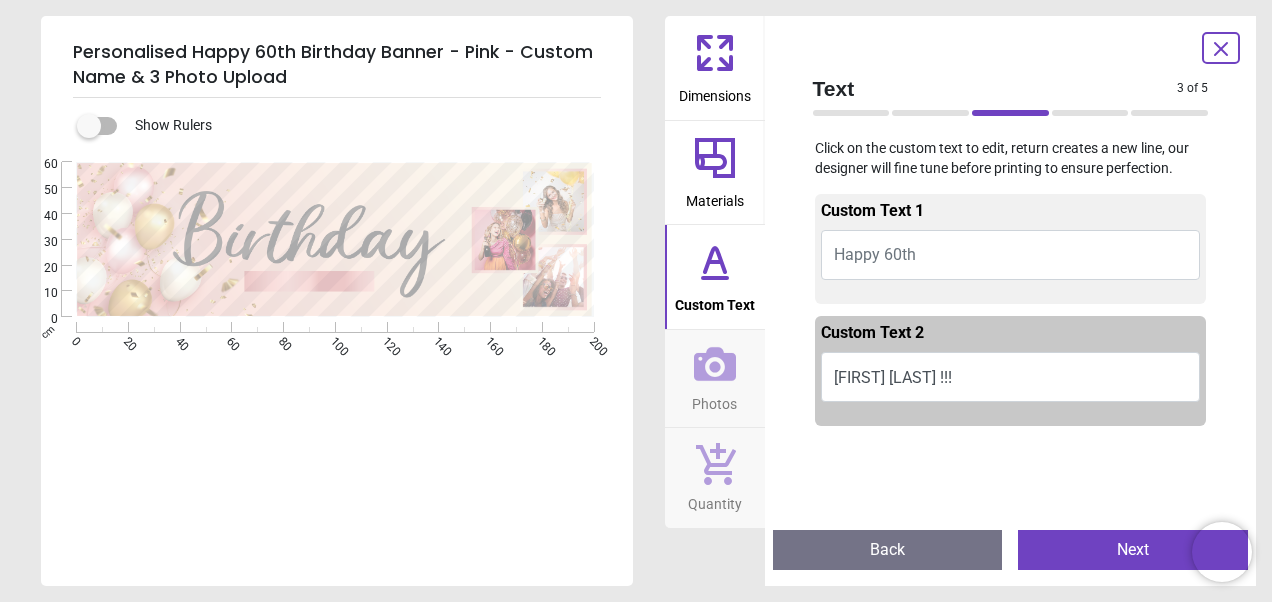 type on "**********" 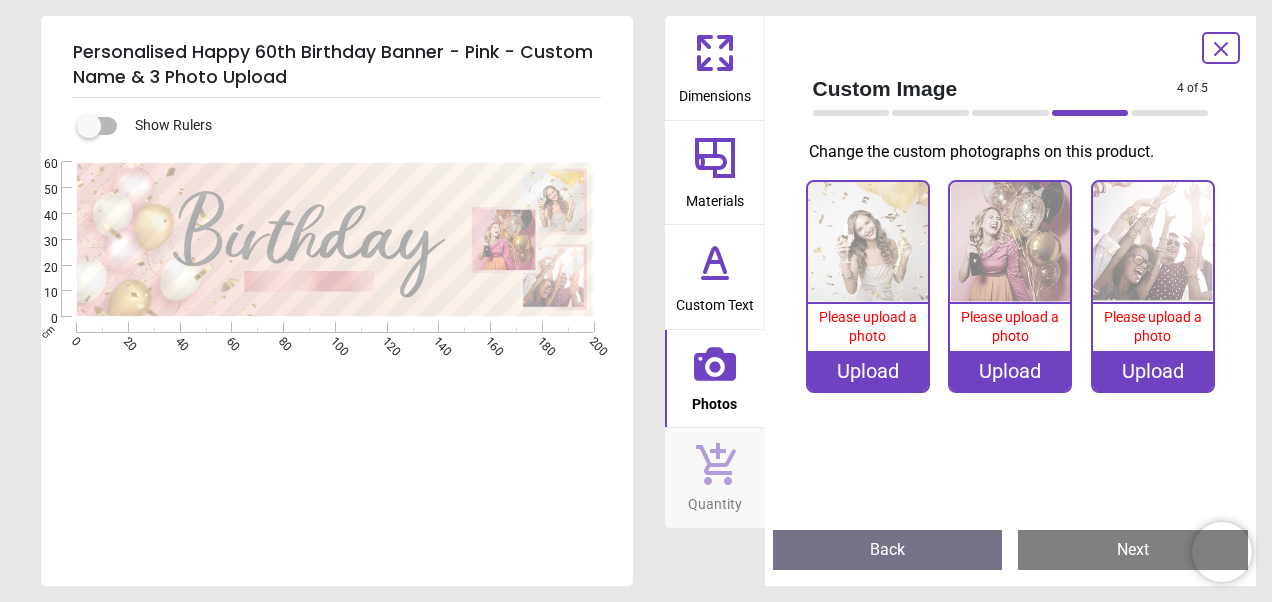 click on "Upload" at bounding box center [868, 371] 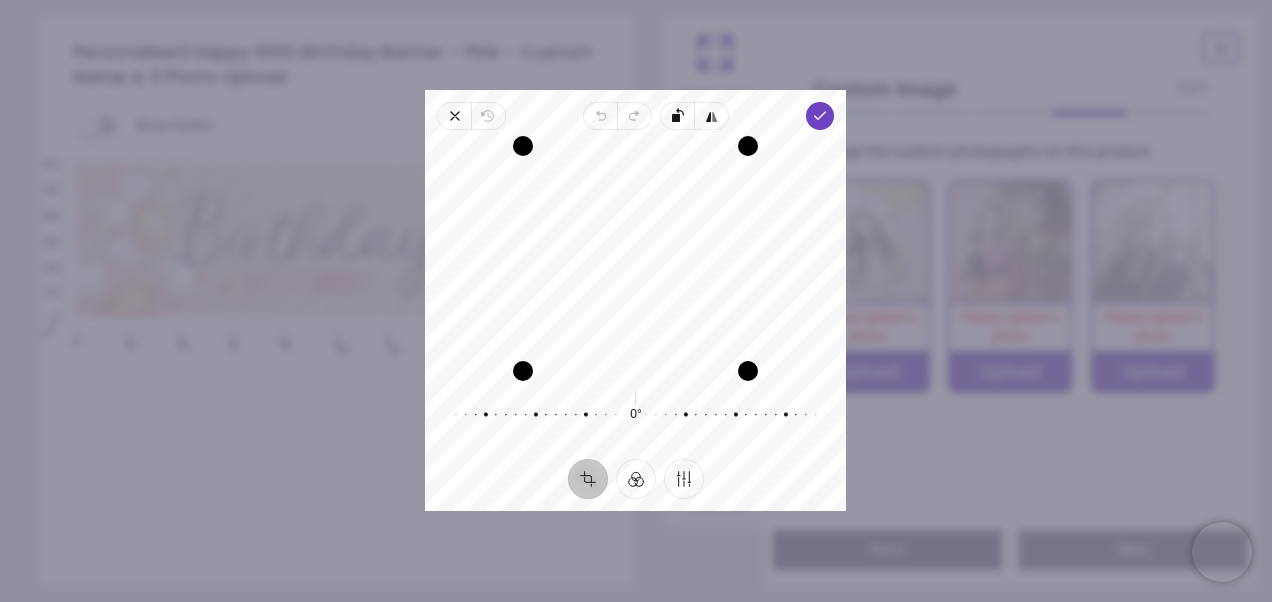 click at bounding box center [635, 146] 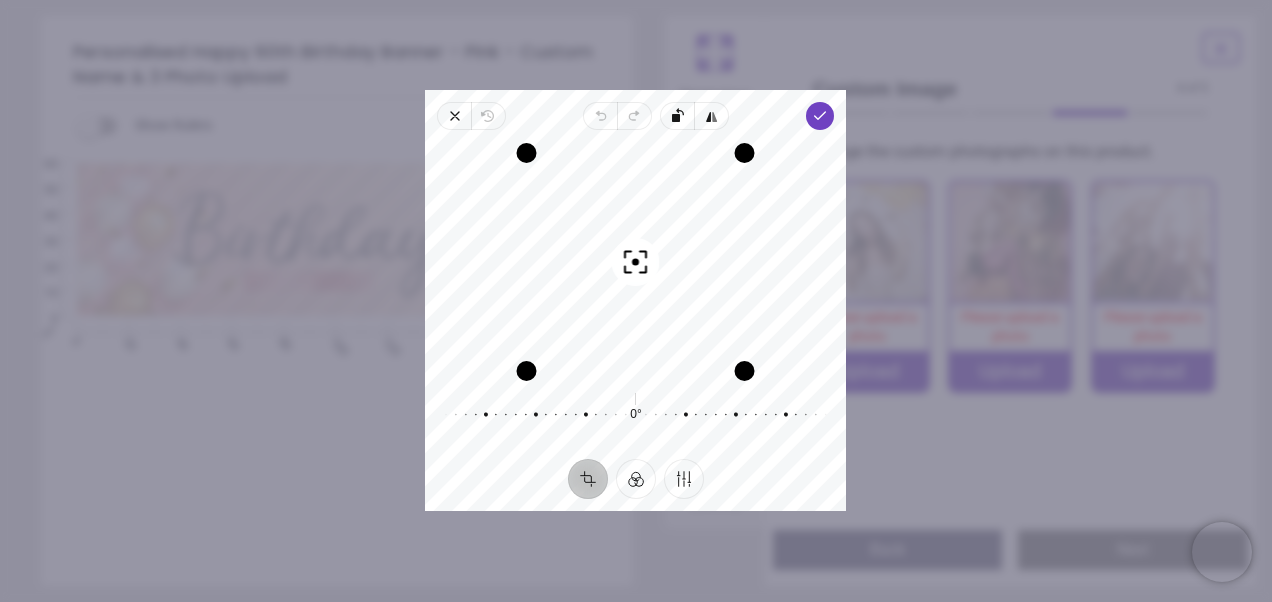 click at bounding box center [636, 371] 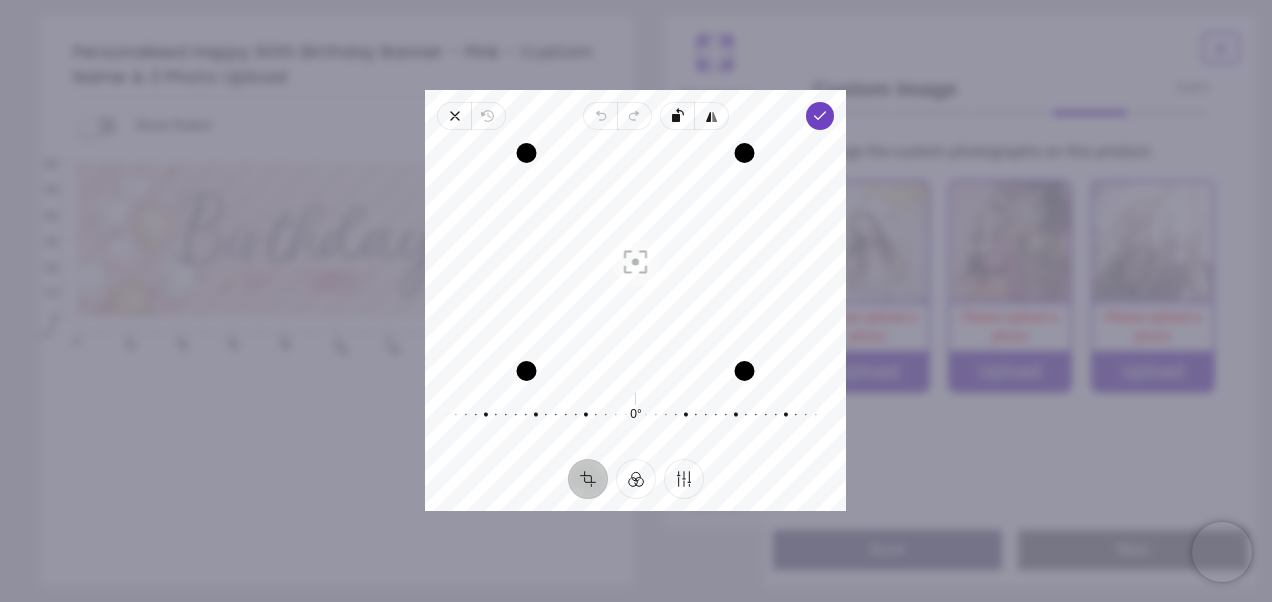 click at bounding box center [636, 371] 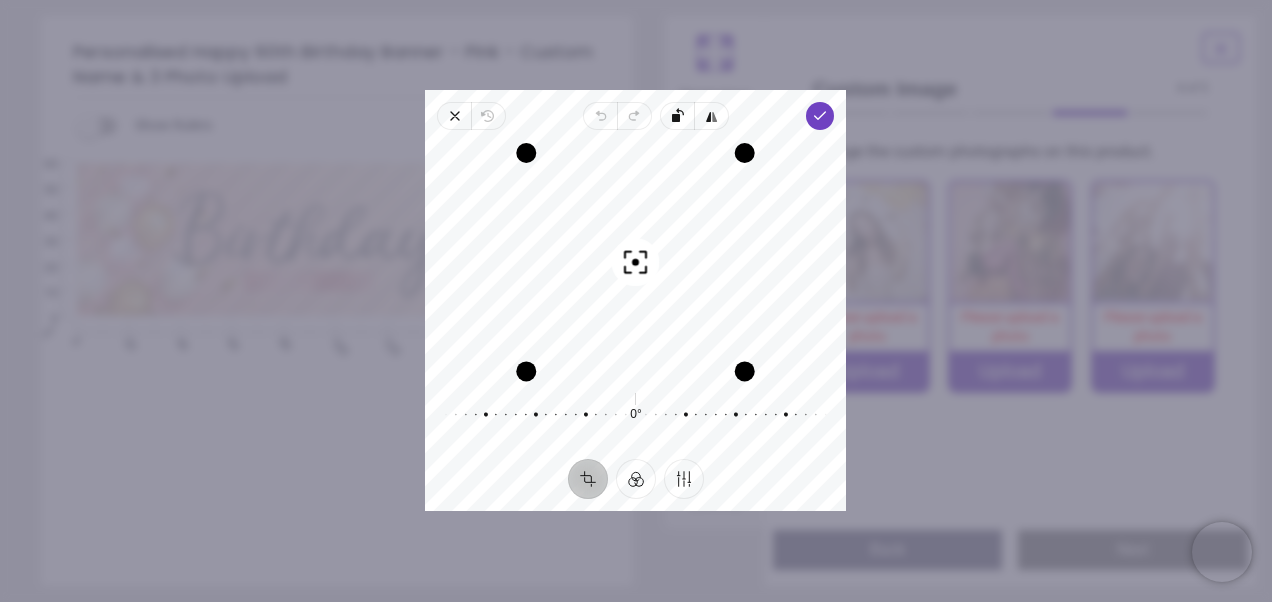 click on "Recenter" at bounding box center [635, 258] 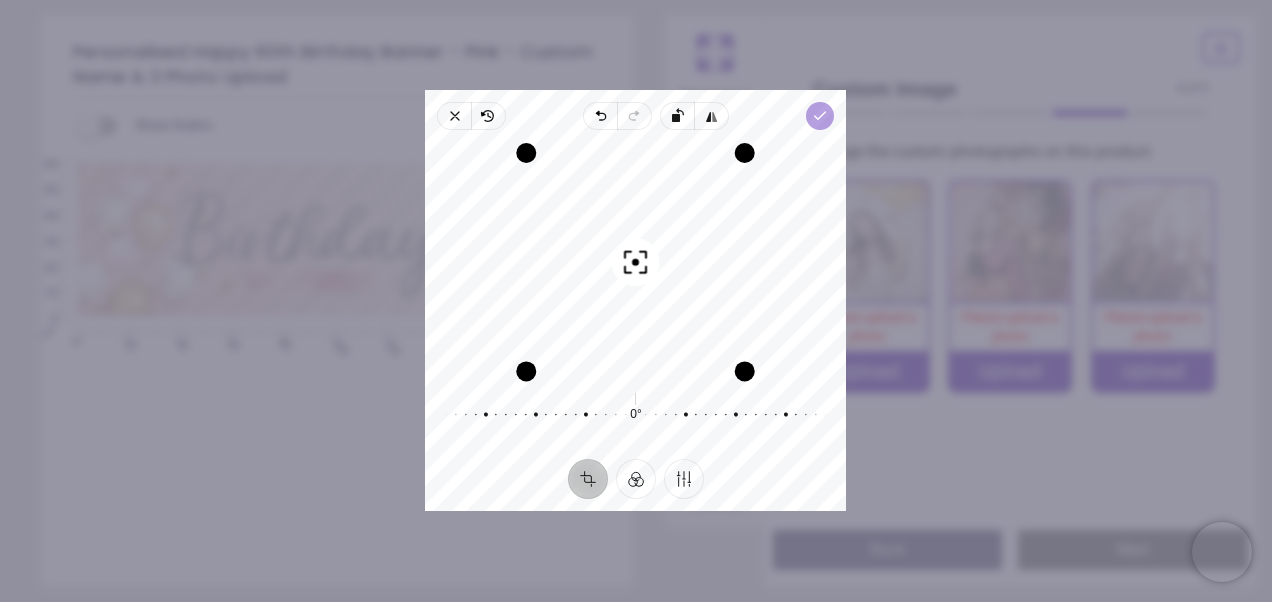 click 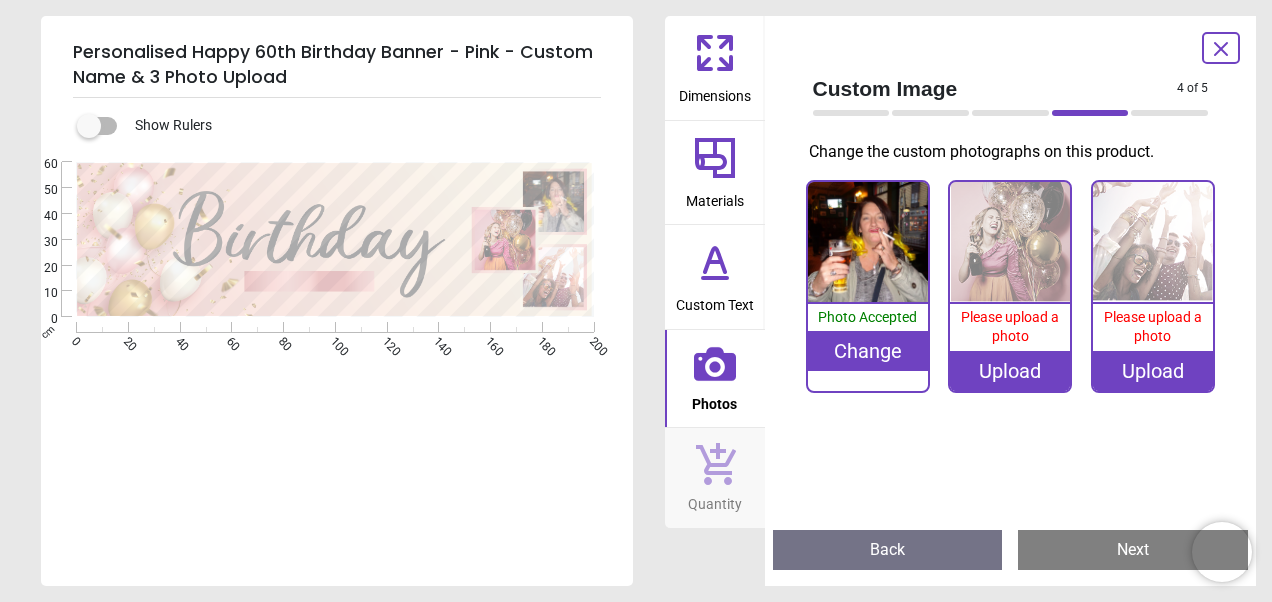 click on "Upload" at bounding box center [1010, 371] 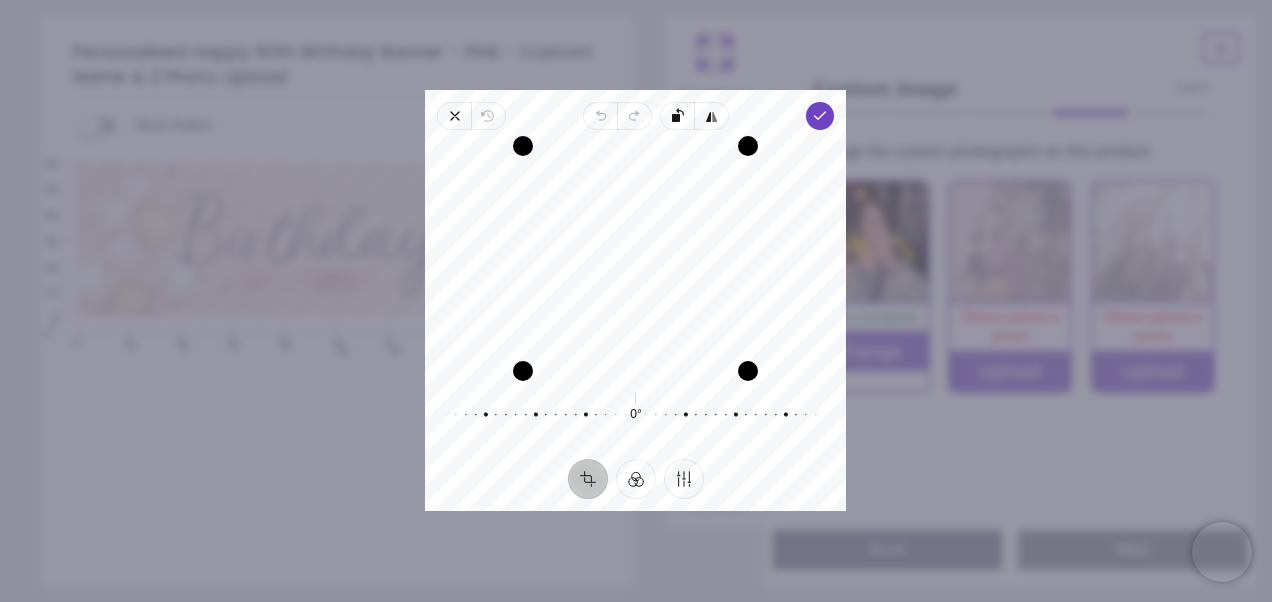 click at bounding box center (635, 146) 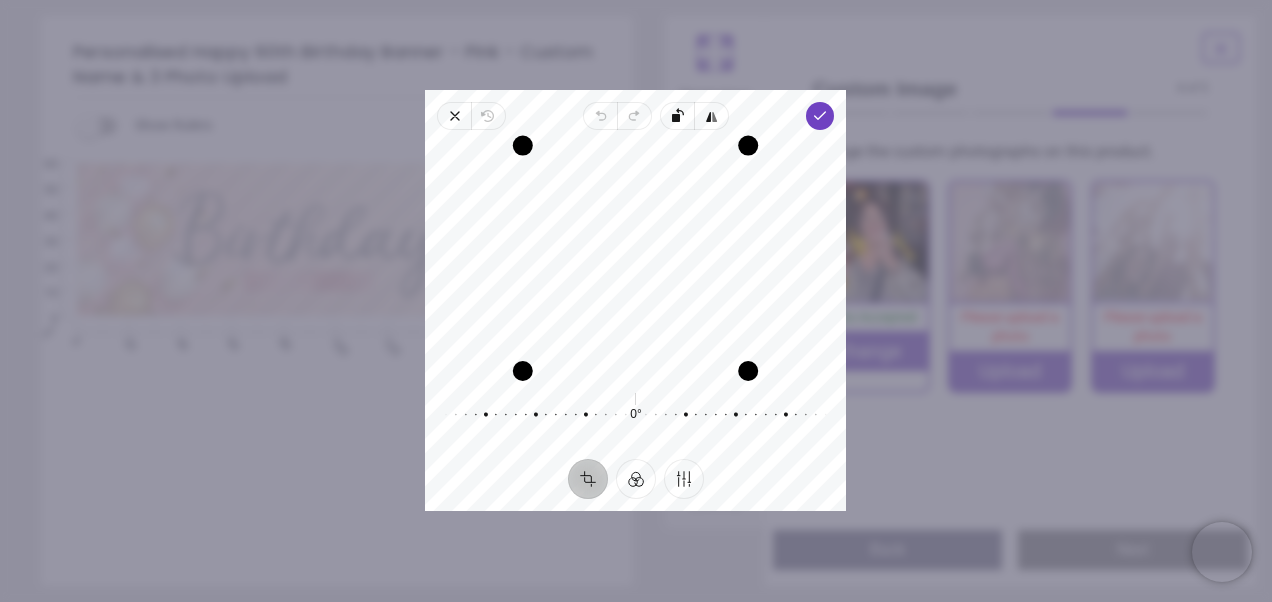click at bounding box center [635, 146] 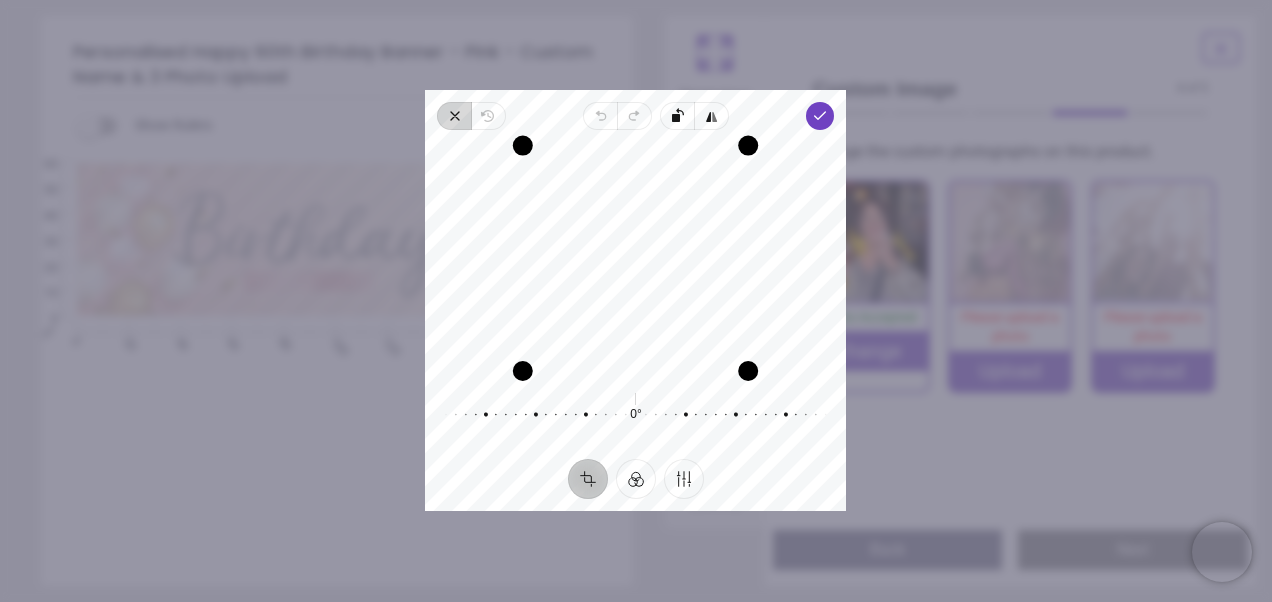 click 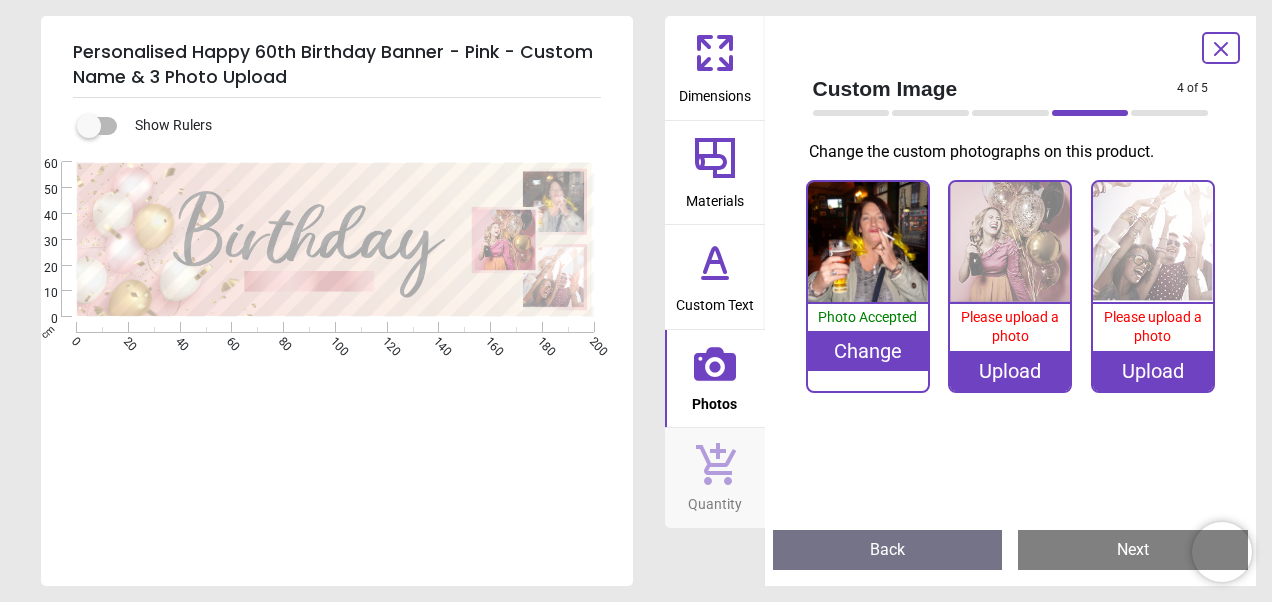 click on "Upload" at bounding box center [1010, 371] 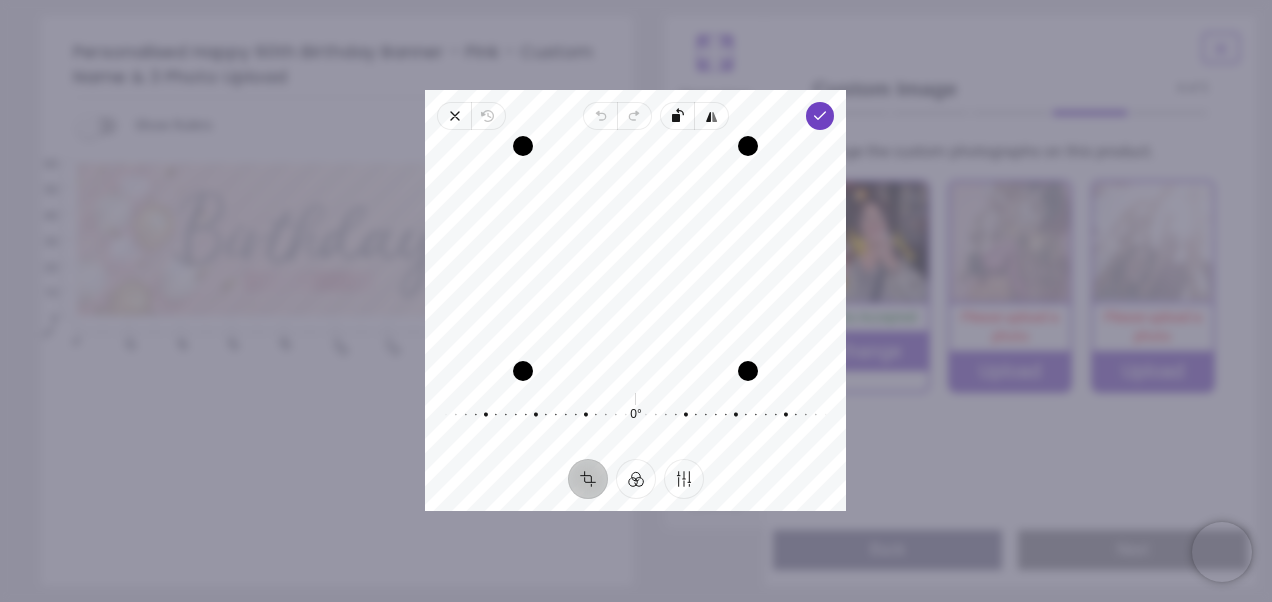 click at bounding box center [635, 146] 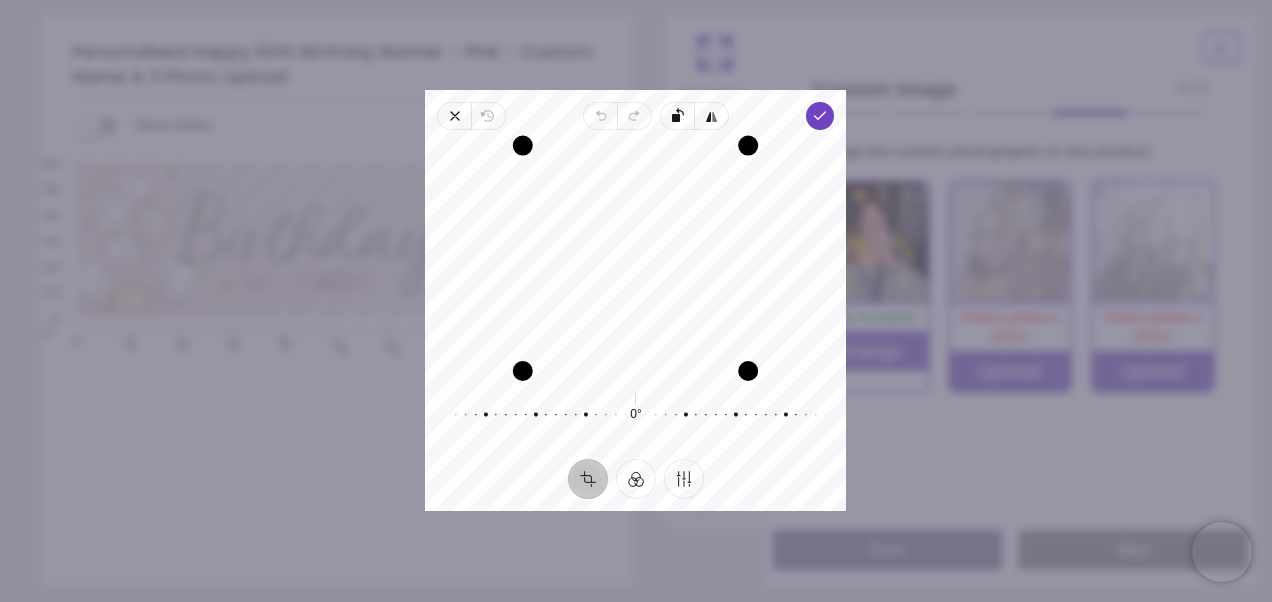 click at bounding box center (635, 146) 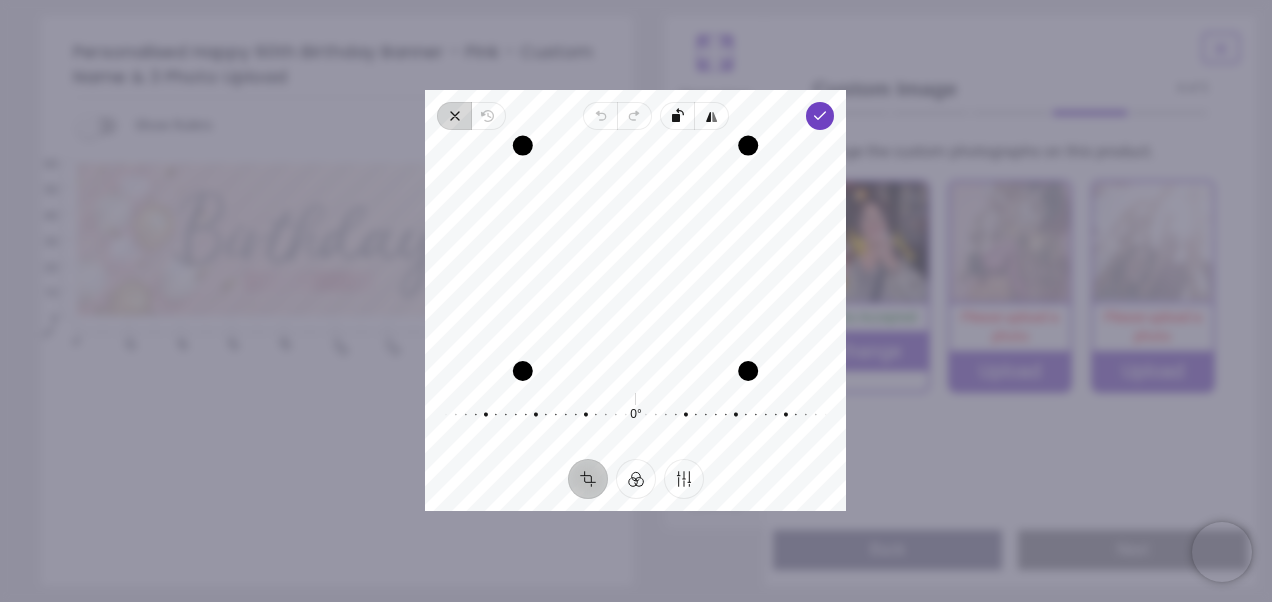 click 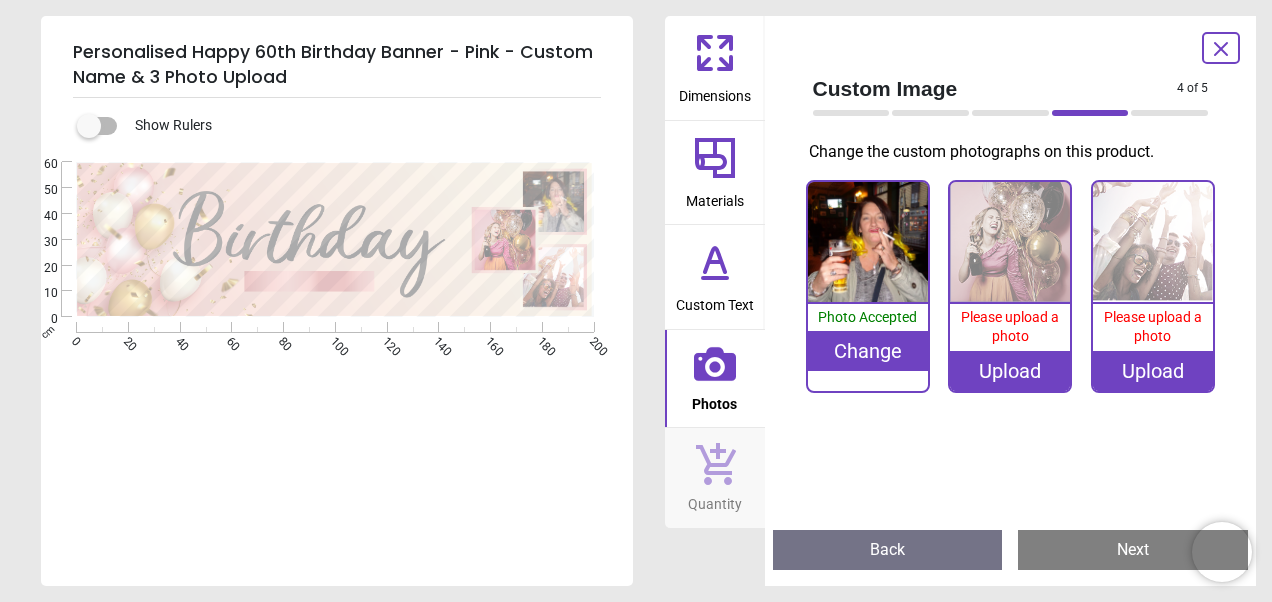 click on "Upload" at bounding box center (1010, 371) 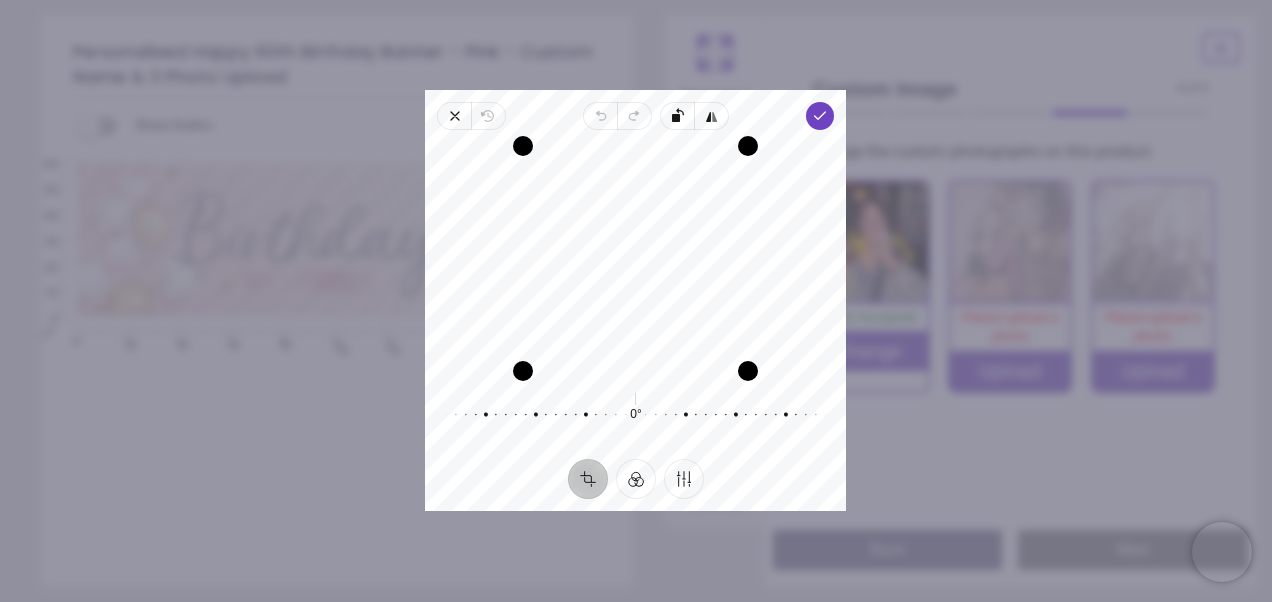 click at bounding box center [523, 146] 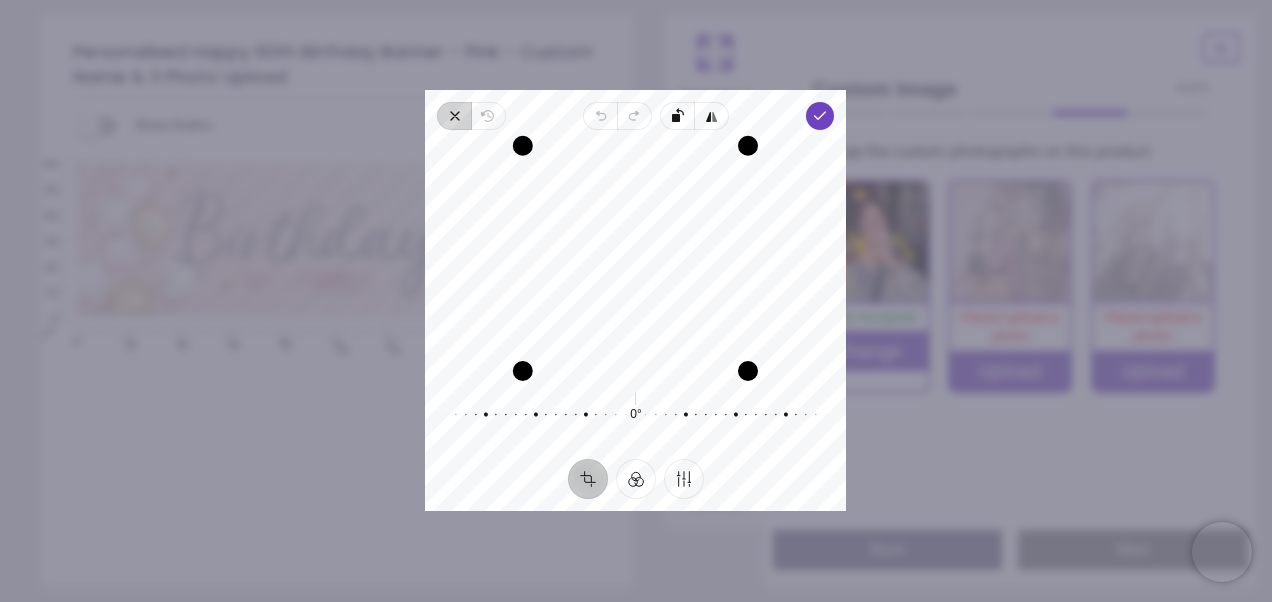 click 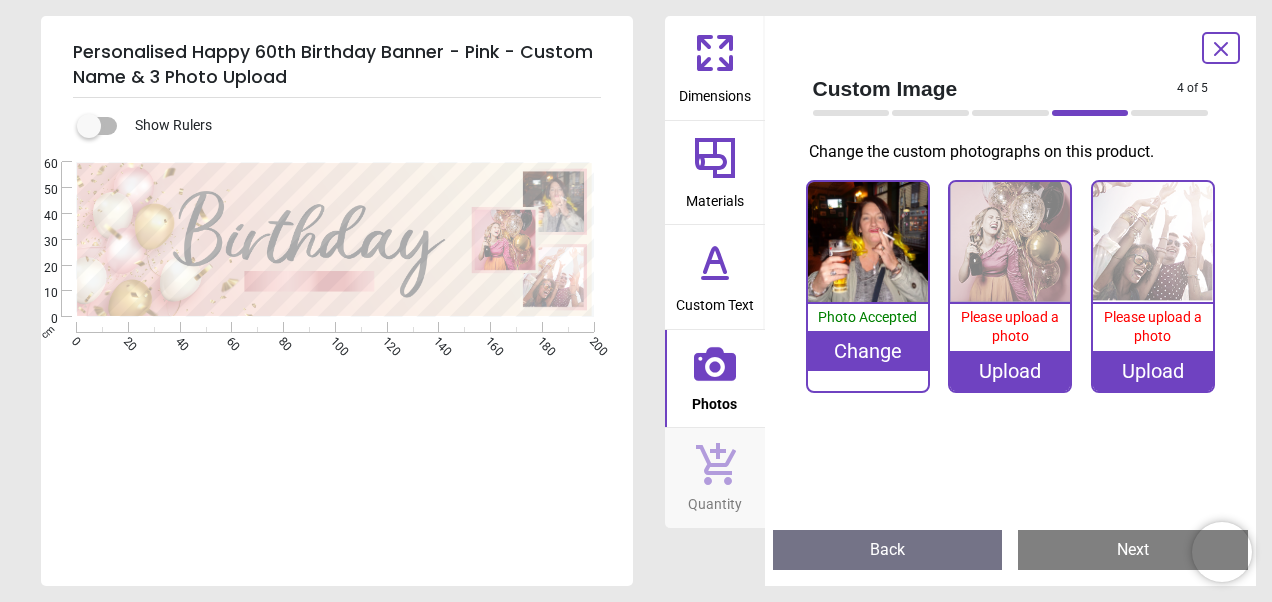 click on "Upload" at bounding box center [1010, 371] 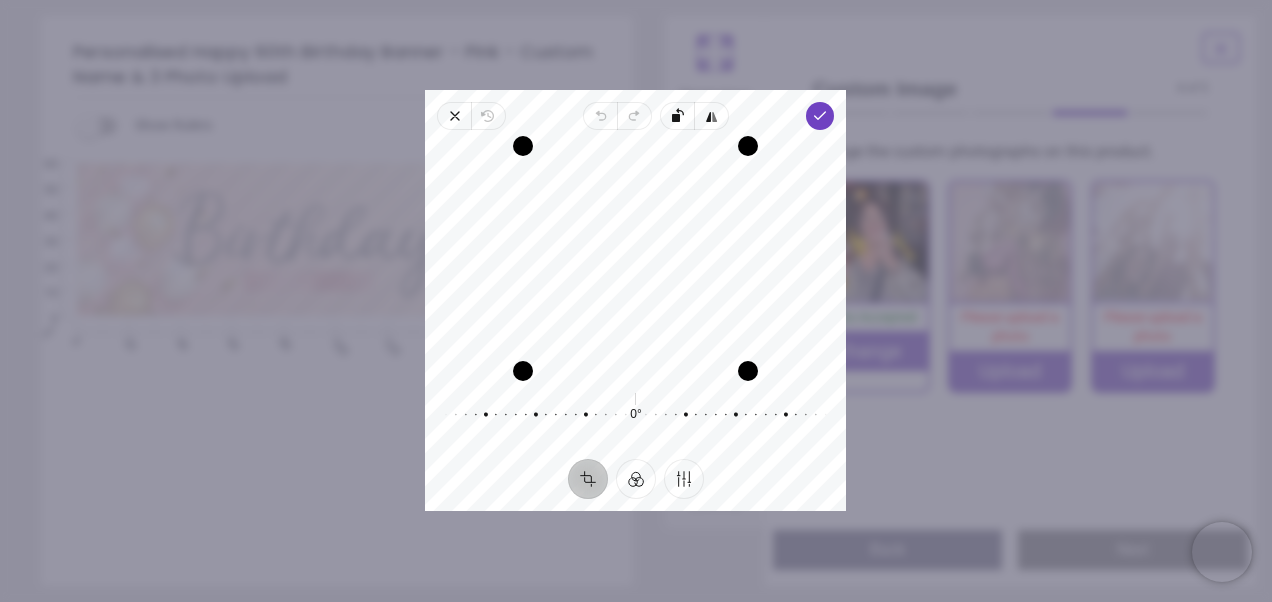 scroll, scrollTop: 0, scrollLeft: 0, axis: both 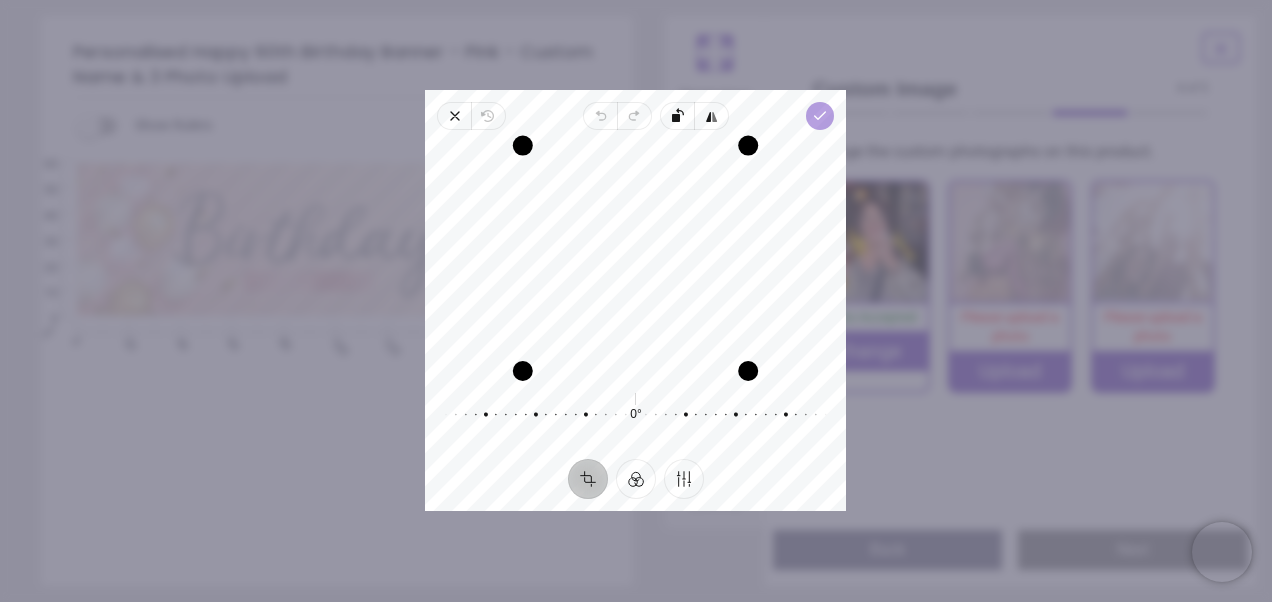 click 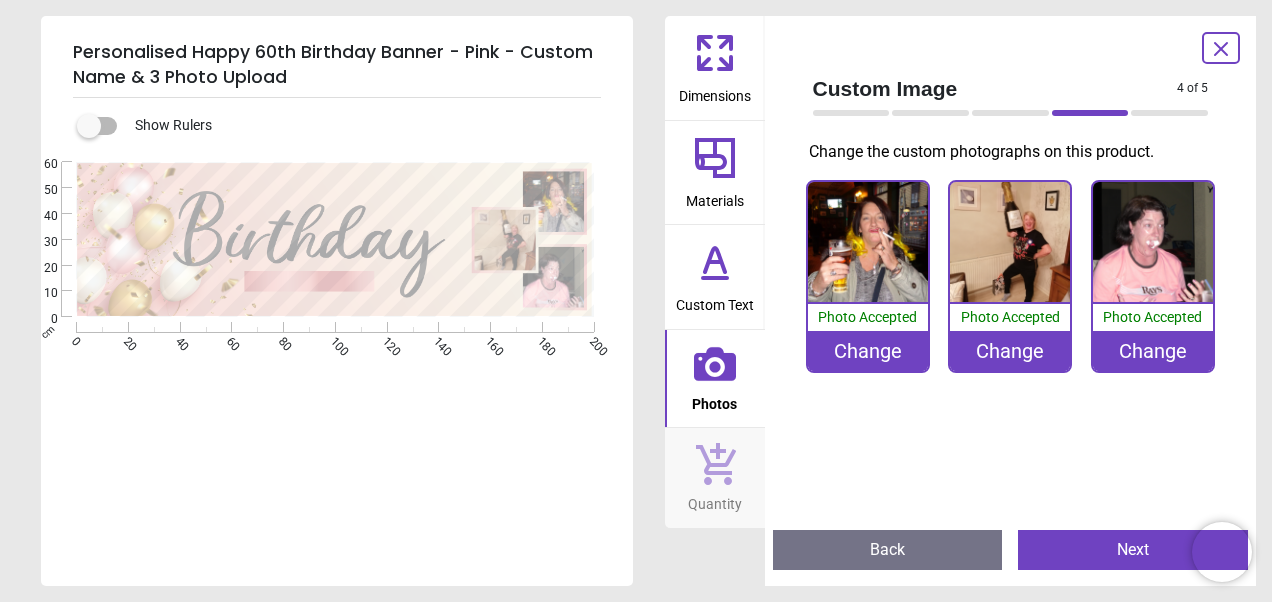 scroll, scrollTop: 0, scrollLeft: 0, axis: both 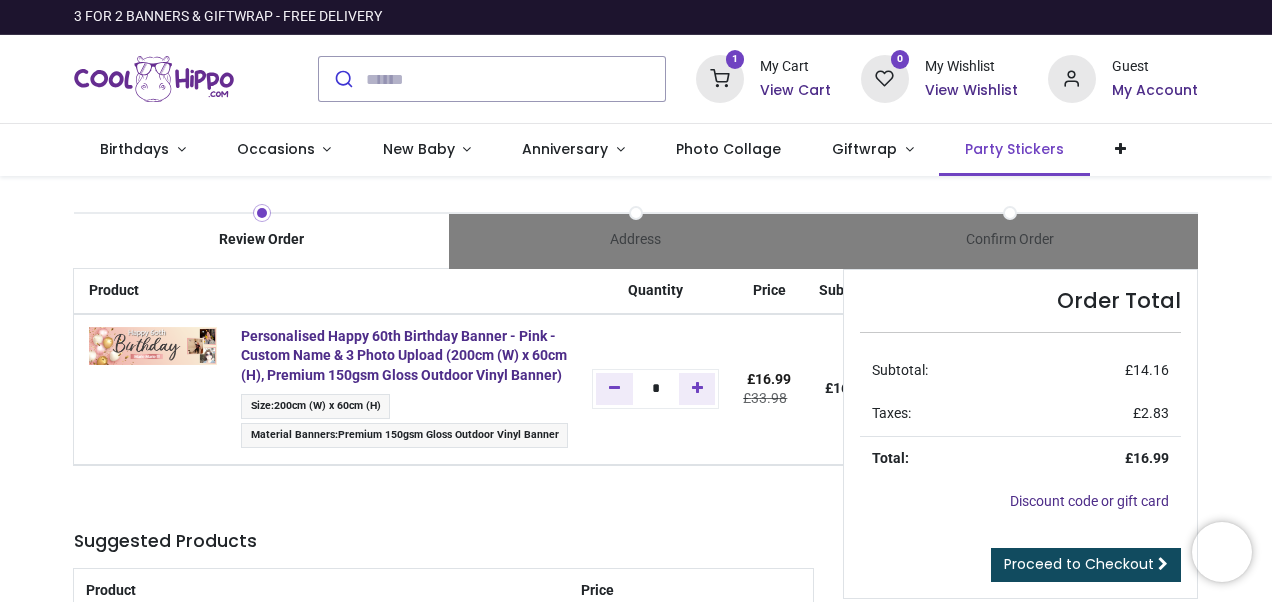 click on "Party Stickers" at bounding box center (1014, 149) 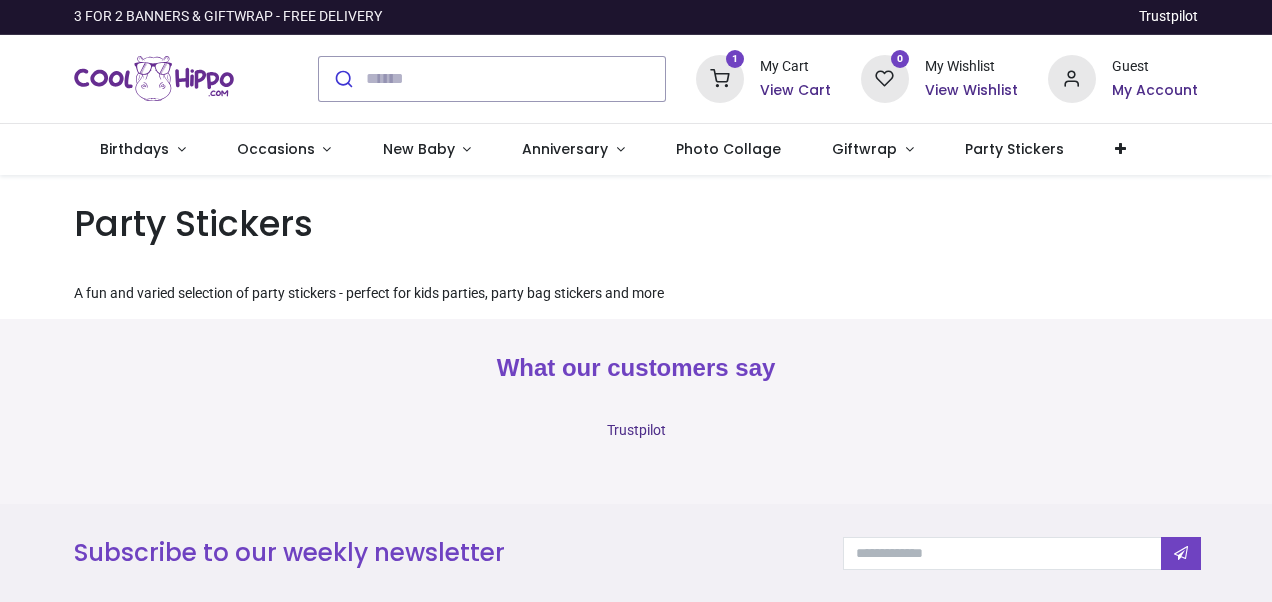 scroll, scrollTop: 0, scrollLeft: 0, axis: both 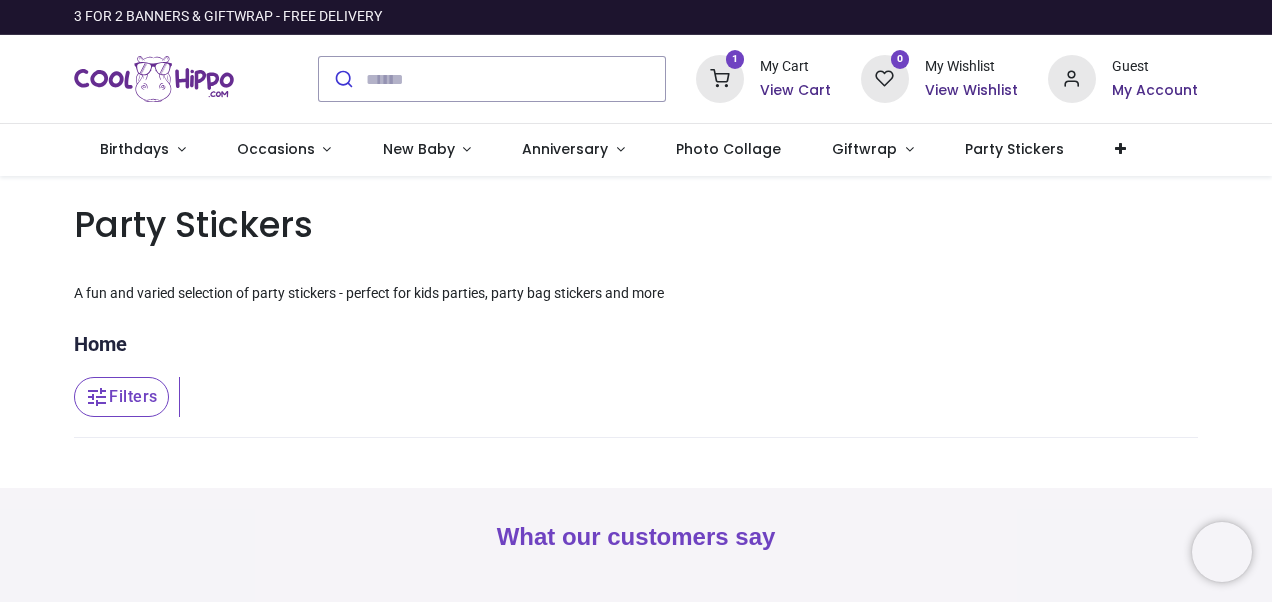 click on "Filters Filters" at bounding box center [635, 398] 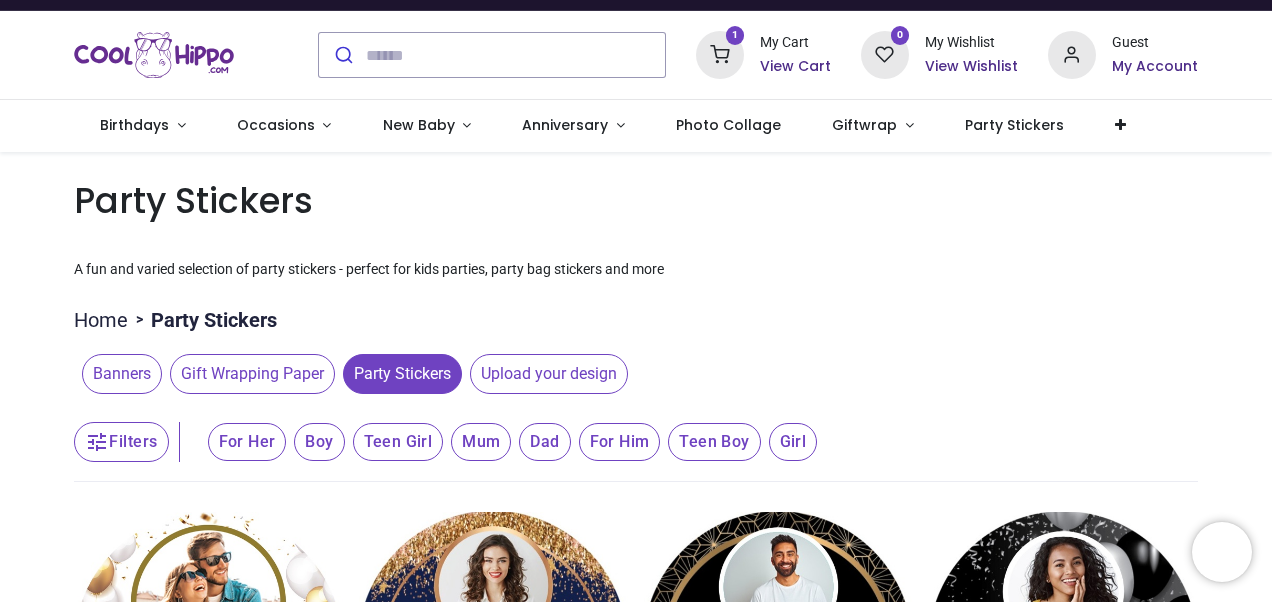 scroll, scrollTop: 0, scrollLeft: 0, axis: both 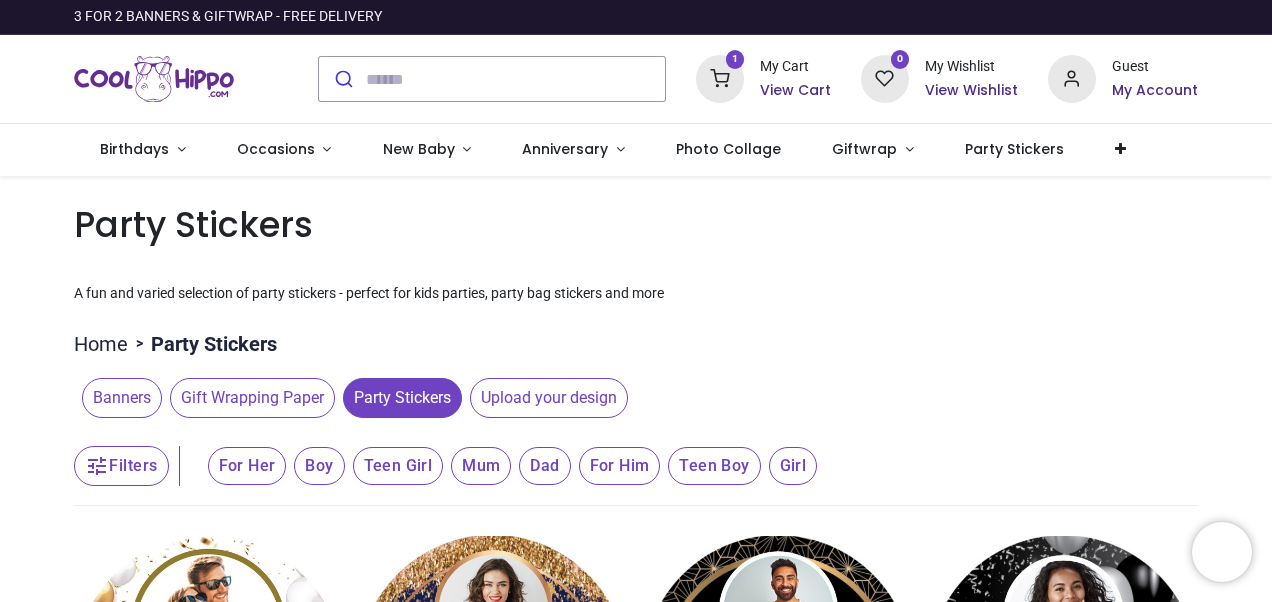 click on "1" at bounding box center [735, 59] 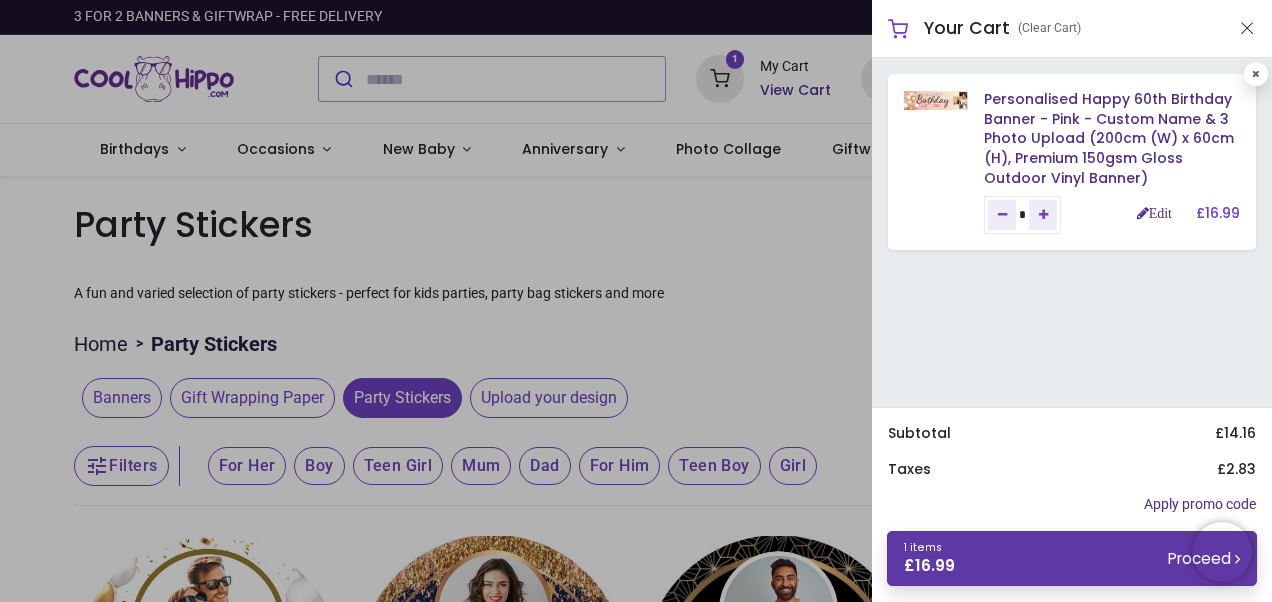 click on "1 items
£  16.99
Proceed" at bounding box center [1072, 558] 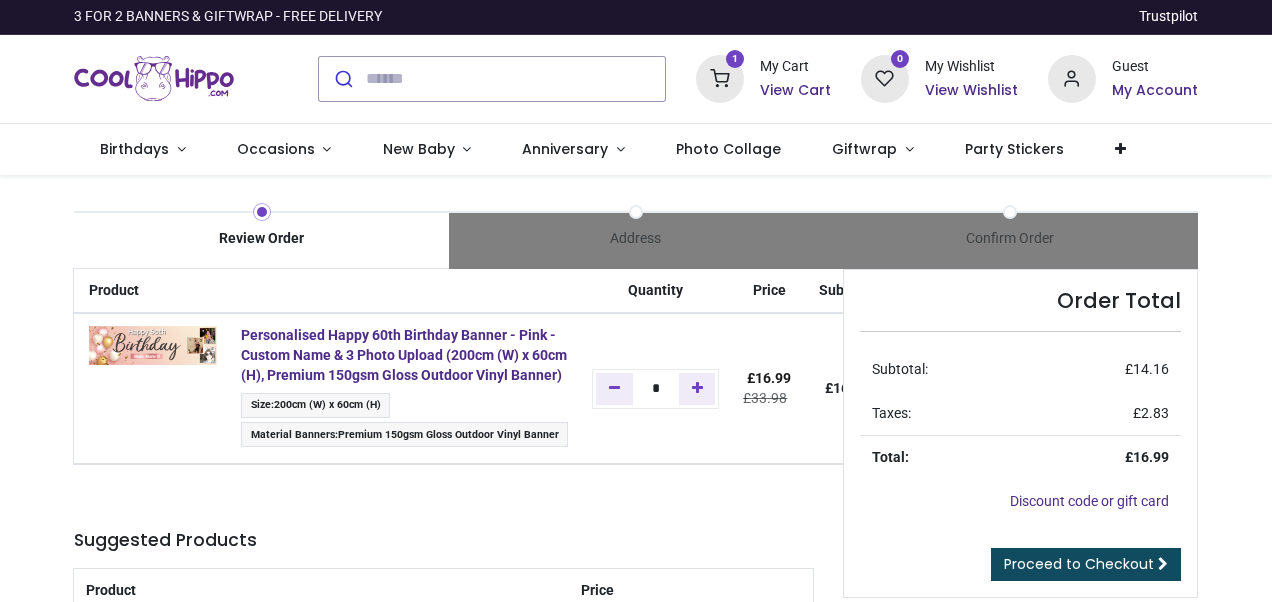 scroll, scrollTop: 0, scrollLeft: 0, axis: both 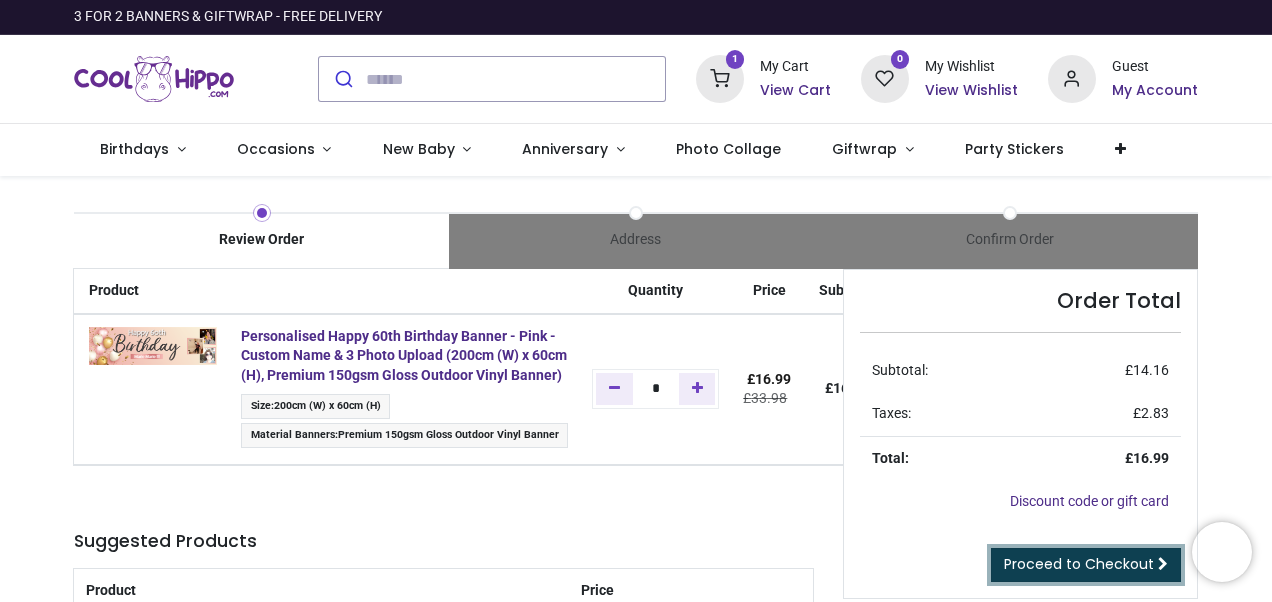 click on "Proceed to Checkout" at bounding box center [1079, 564] 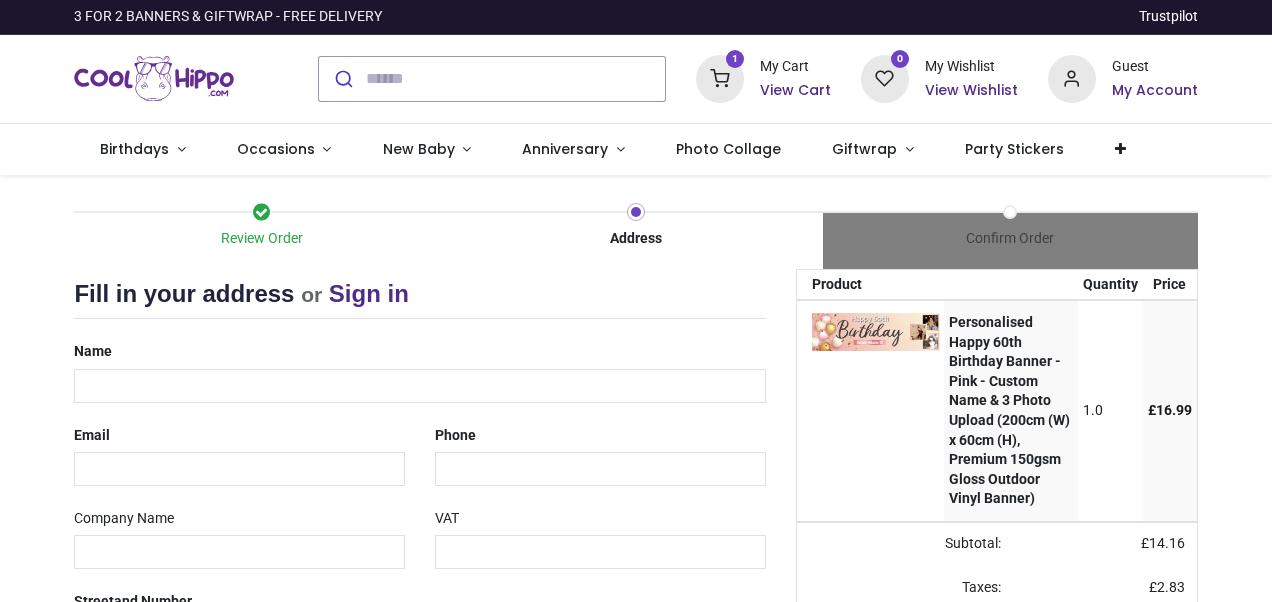 scroll, scrollTop: 0, scrollLeft: 0, axis: both 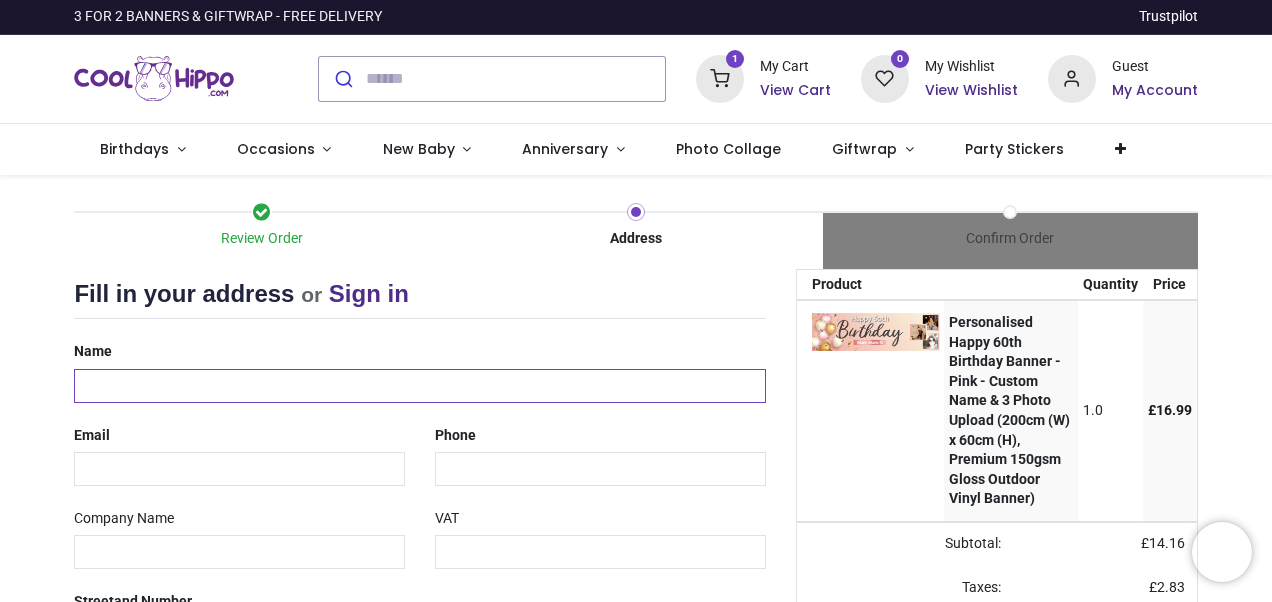 click at bounding box center [419, 386] 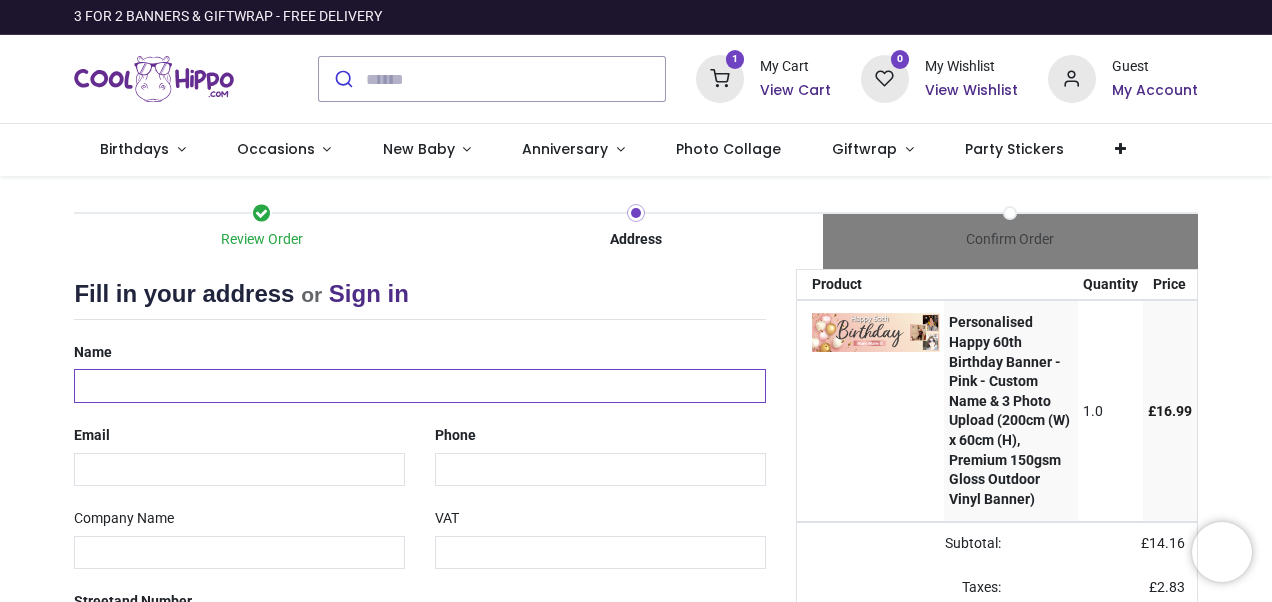 select on "***" 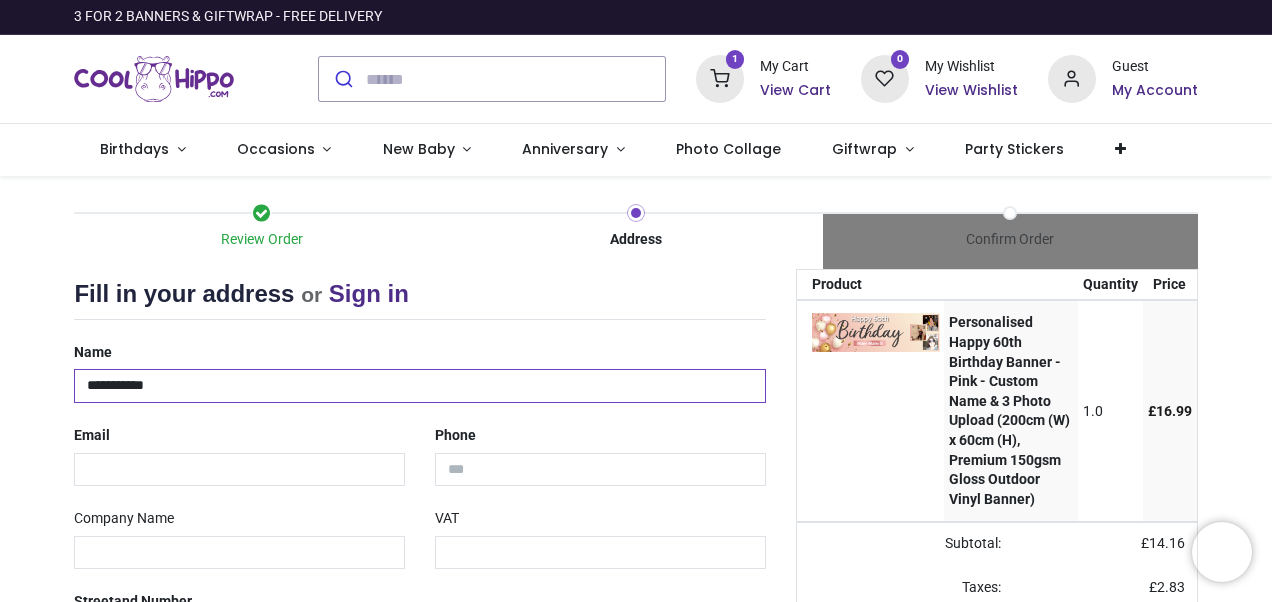 type on "**********" 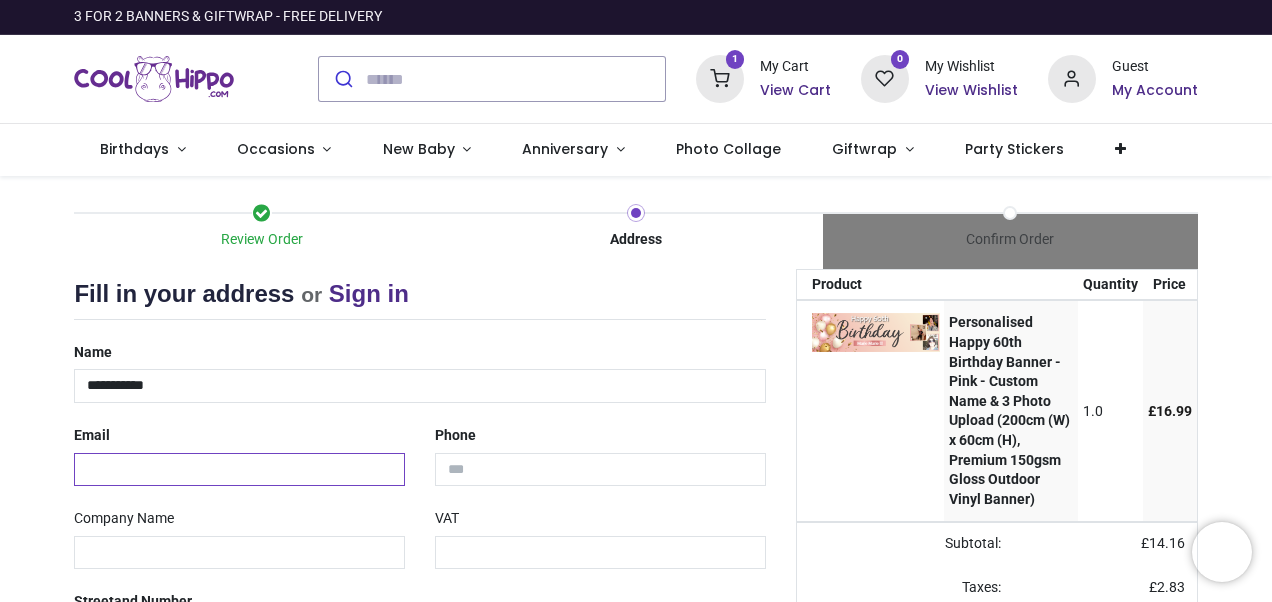click at bounding box center (239, 470) 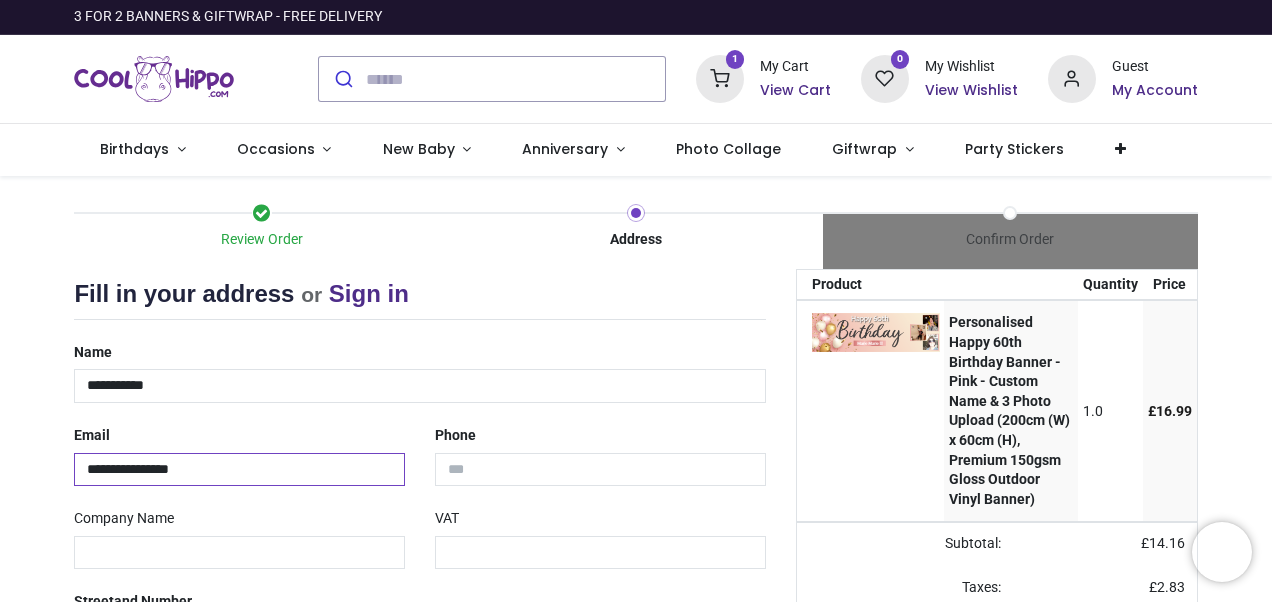 type on "**********" 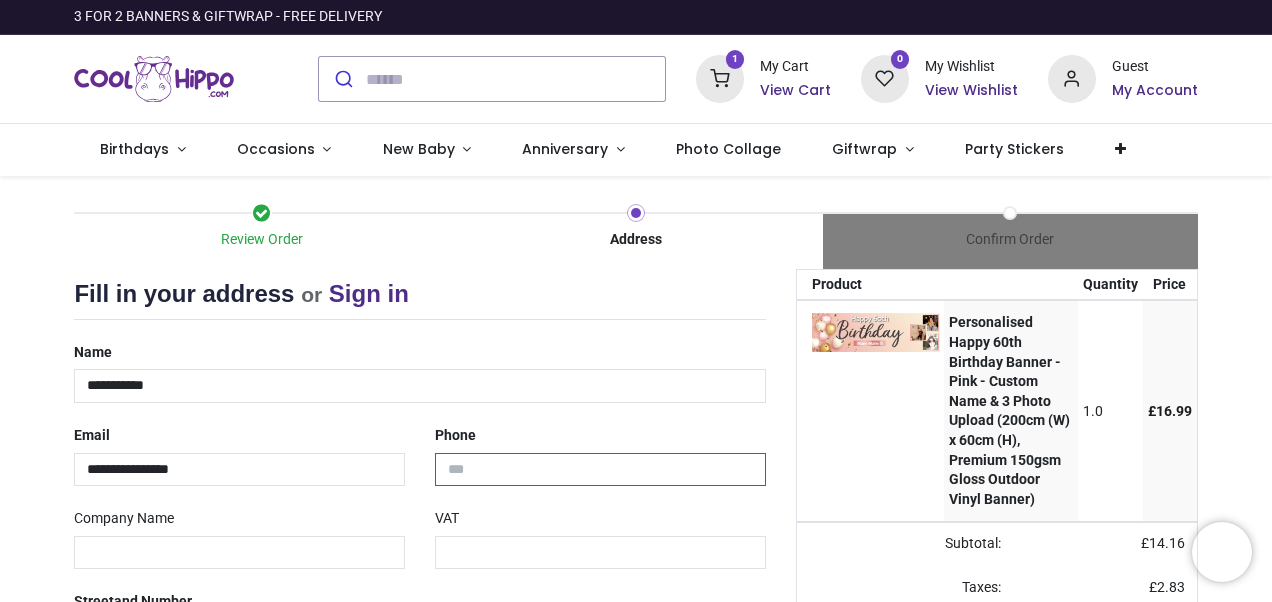 click at bounding box center (600, 470) 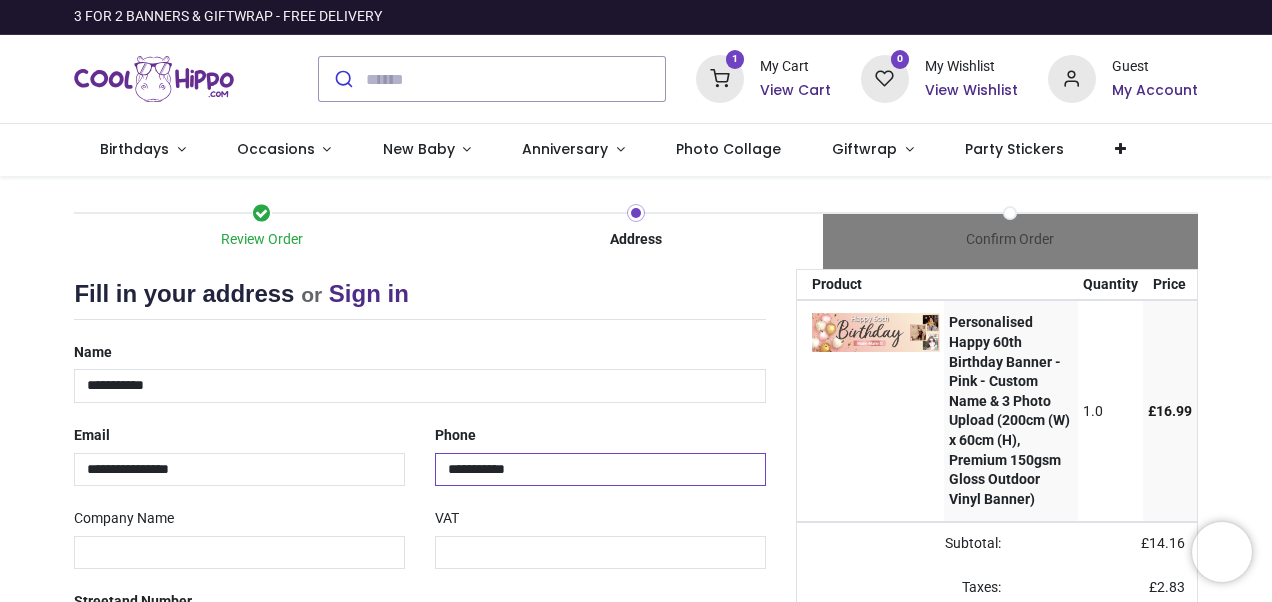 type on "**********" 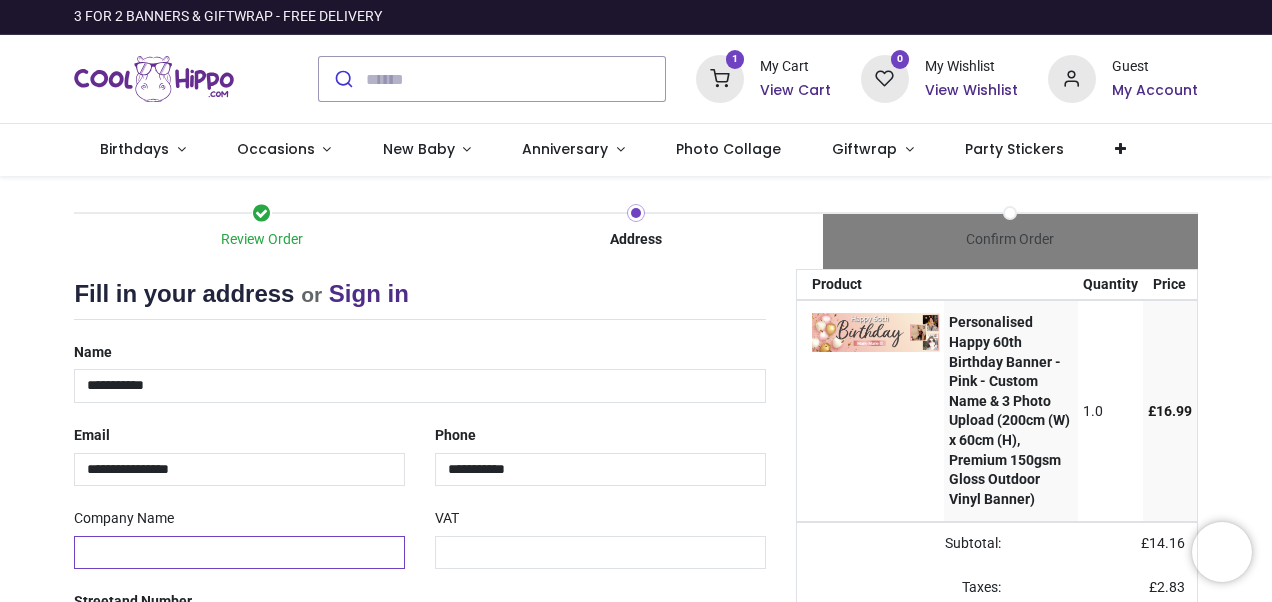 click at bounding box center [239, 553] 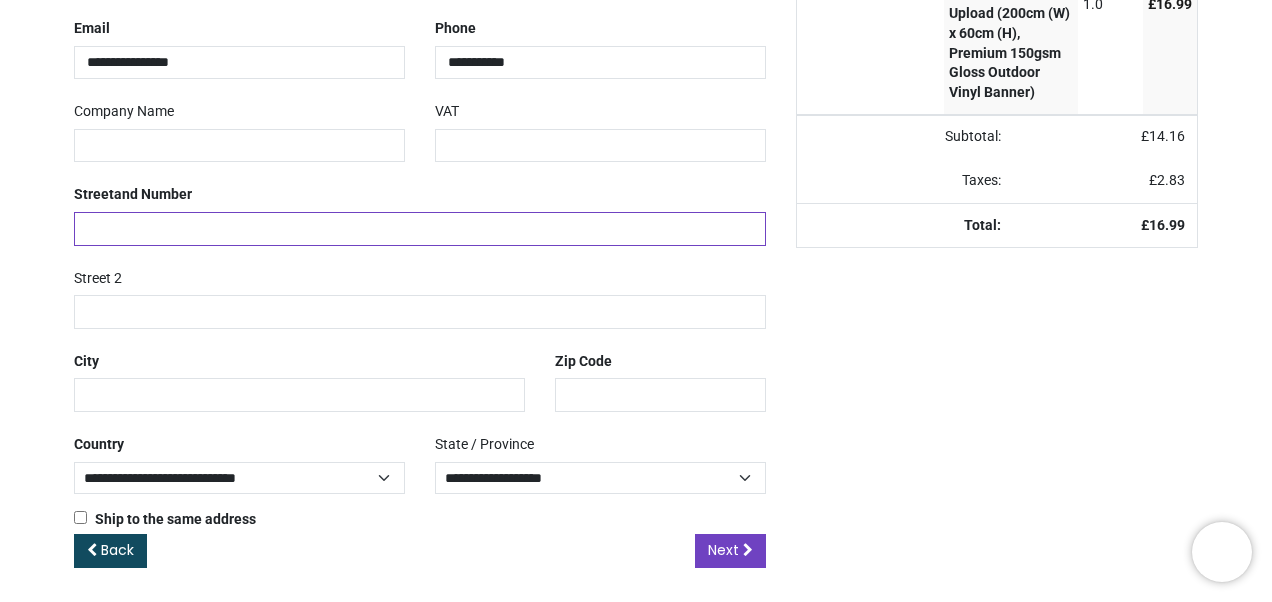 click at bounding box center (419, 229) 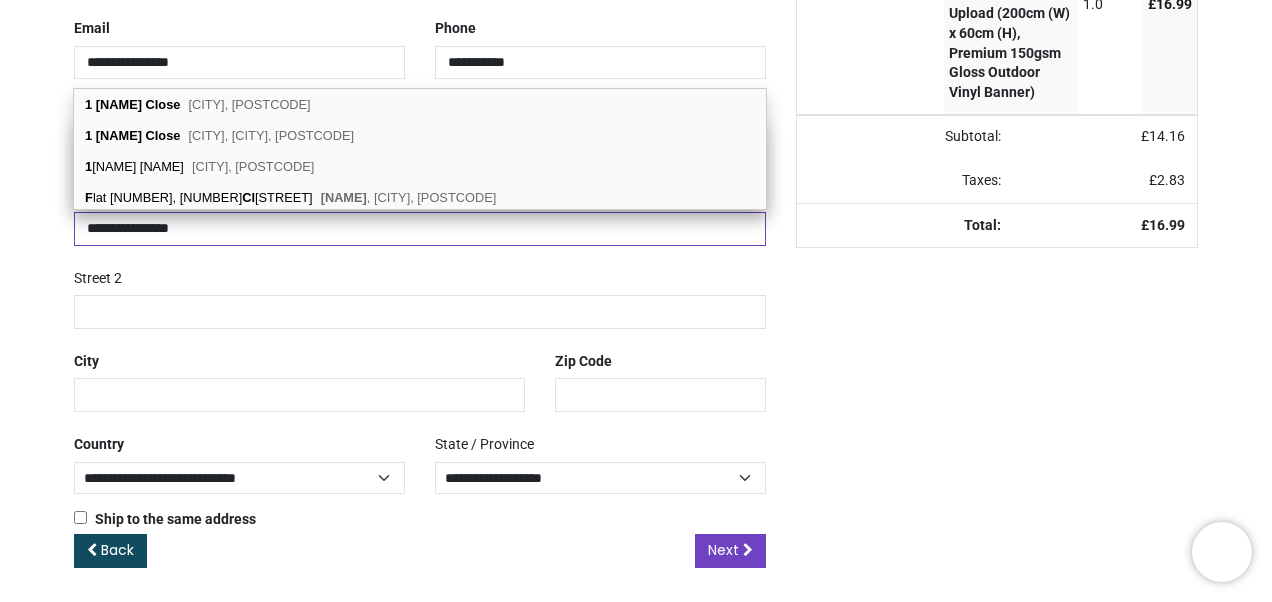 type on "**********" 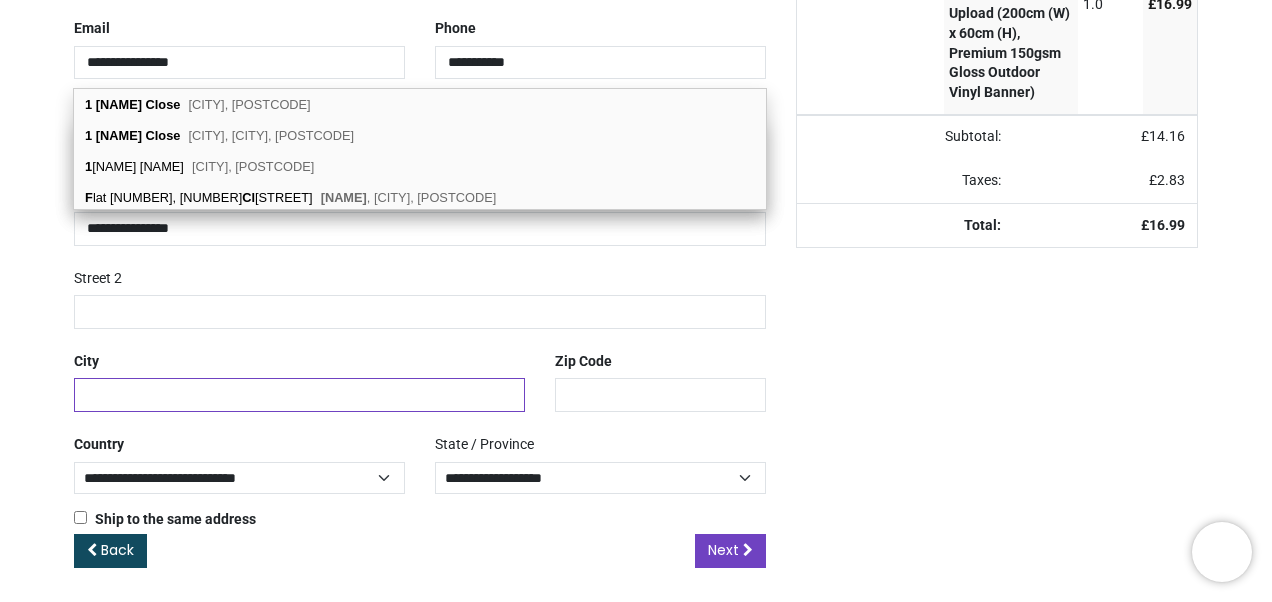click at bounding box center (299, 395) 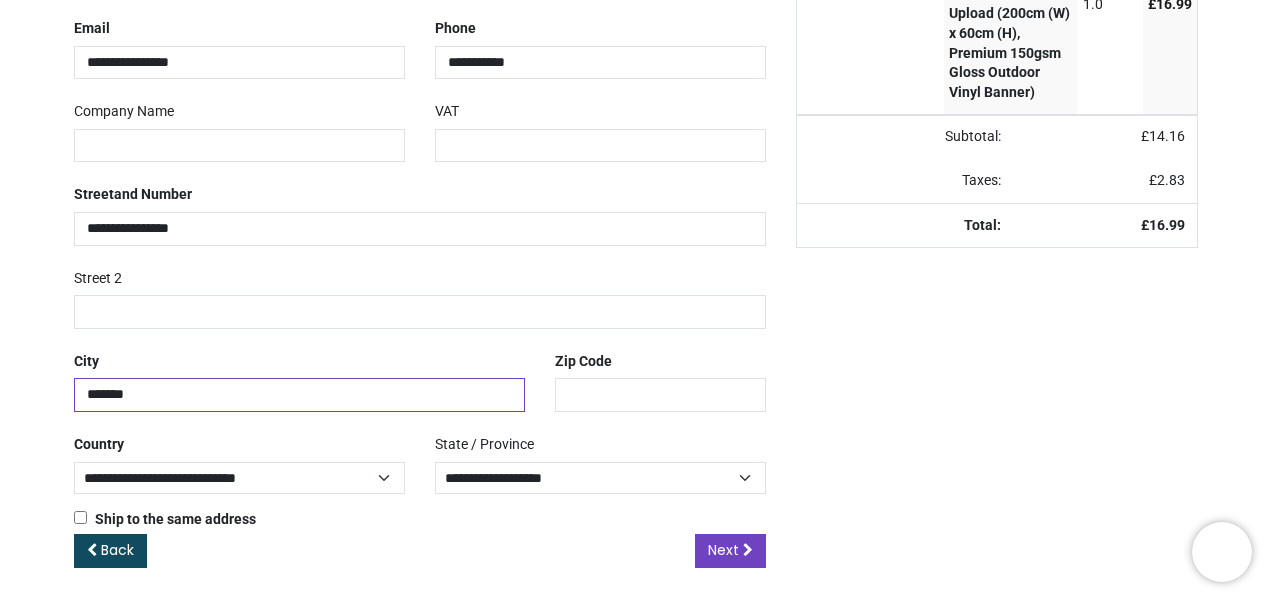 type on "*******" 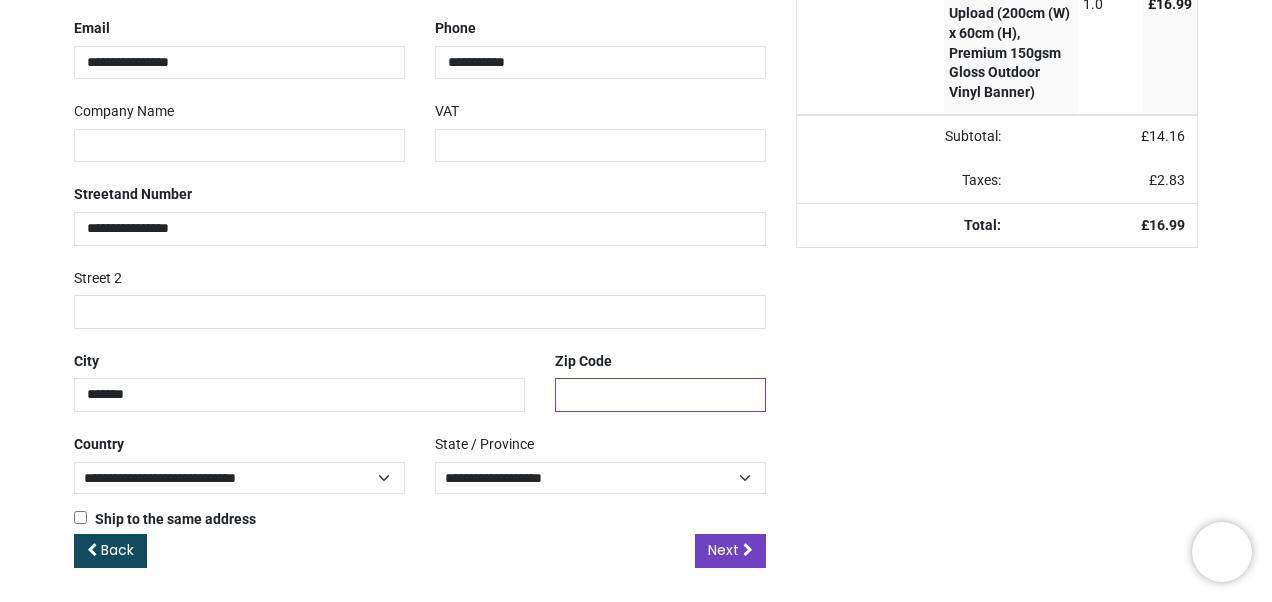 click at bounding box center (660, 395) 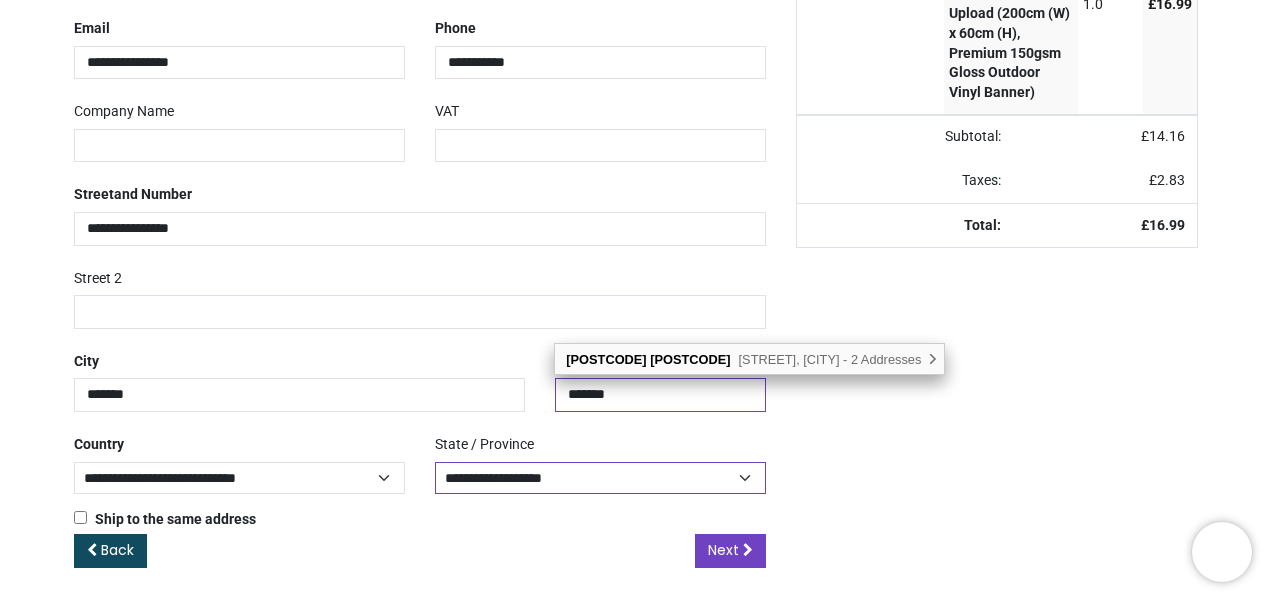 type on "*******" 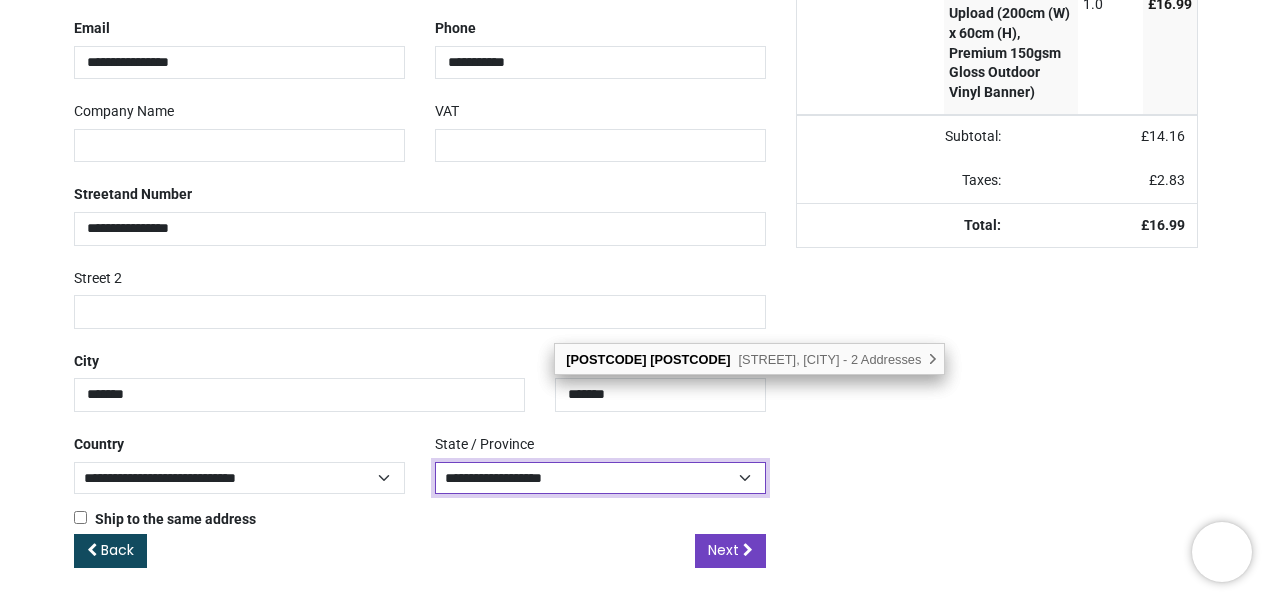 click on "**********" at bounding box center [600, 478] 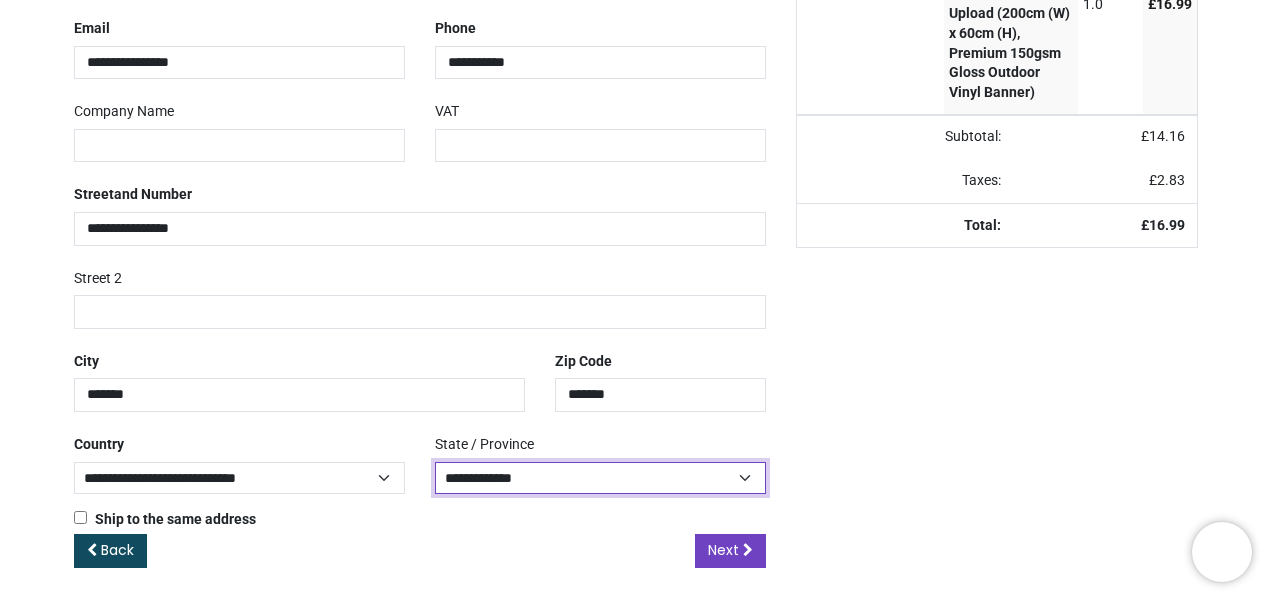 click on "**********" at bounding box center [600, 478] 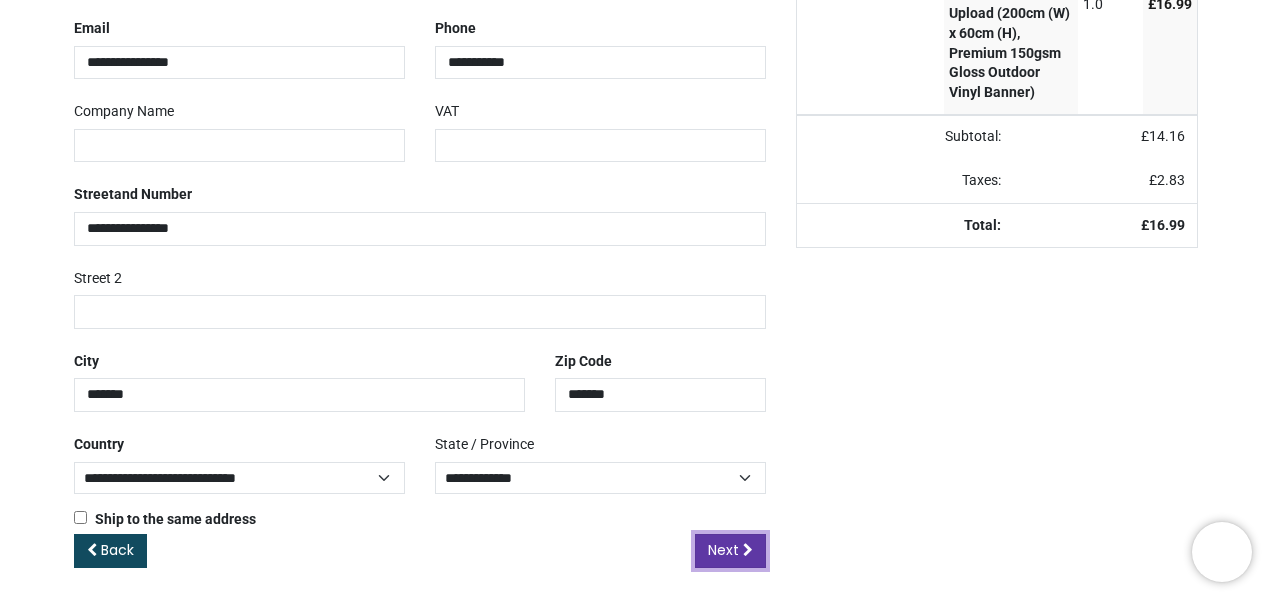 click on "Next" at bounding box center (723, 550) 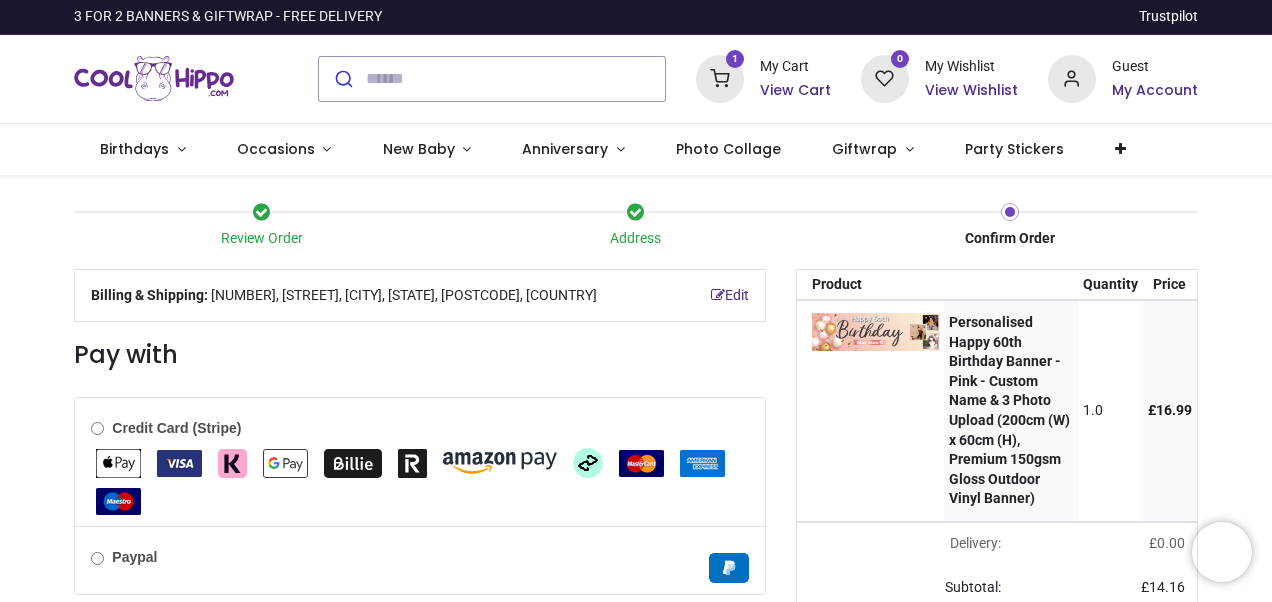 scroll, scrollTop: 0, scrollLeft: 0, axis: both 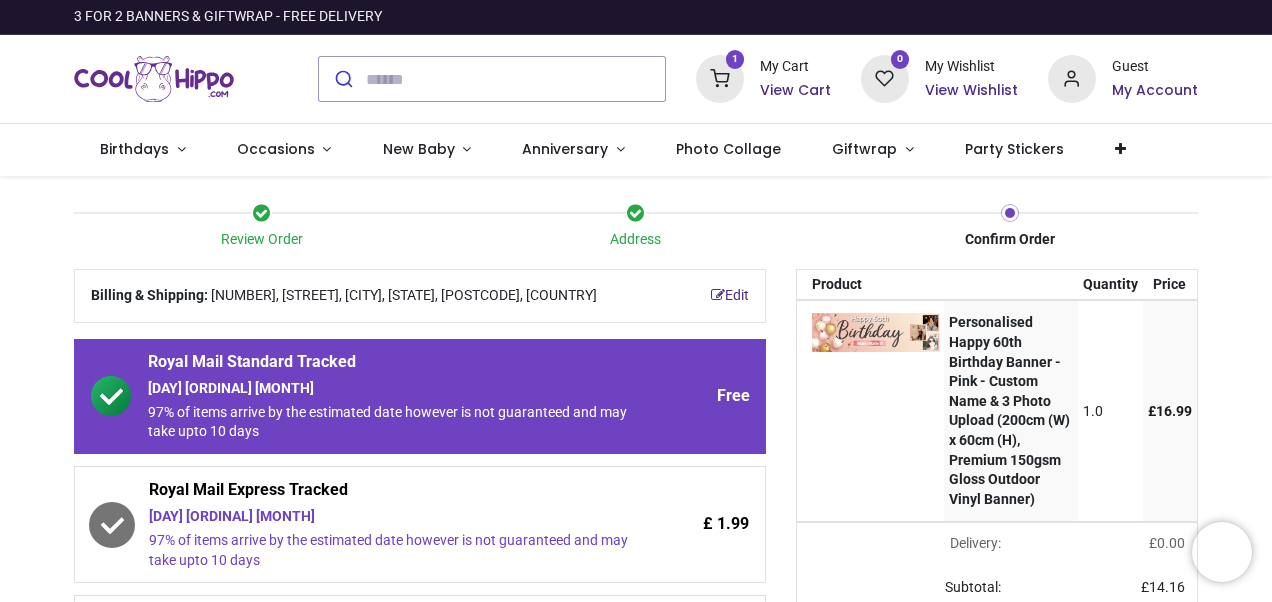 click on "Review Order
Address
Confirm Order
Your order:    £  16.99" at bounding box center (636, 754) 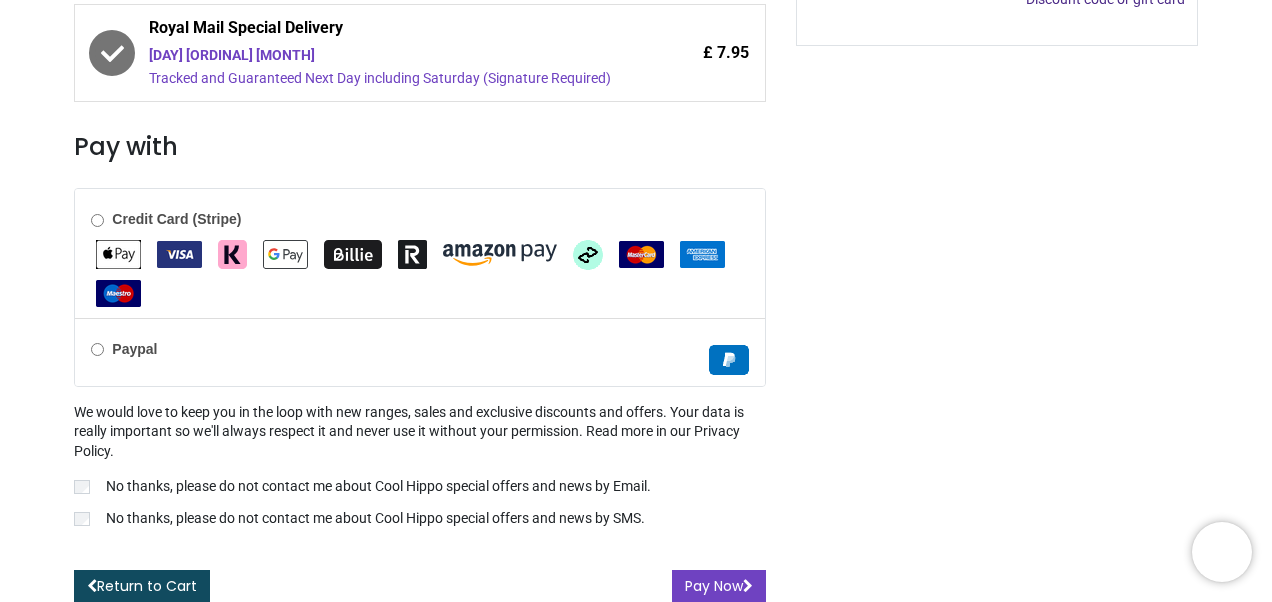 scroll, scrollTop: 724, scrollLeft: 0, axis: vertical 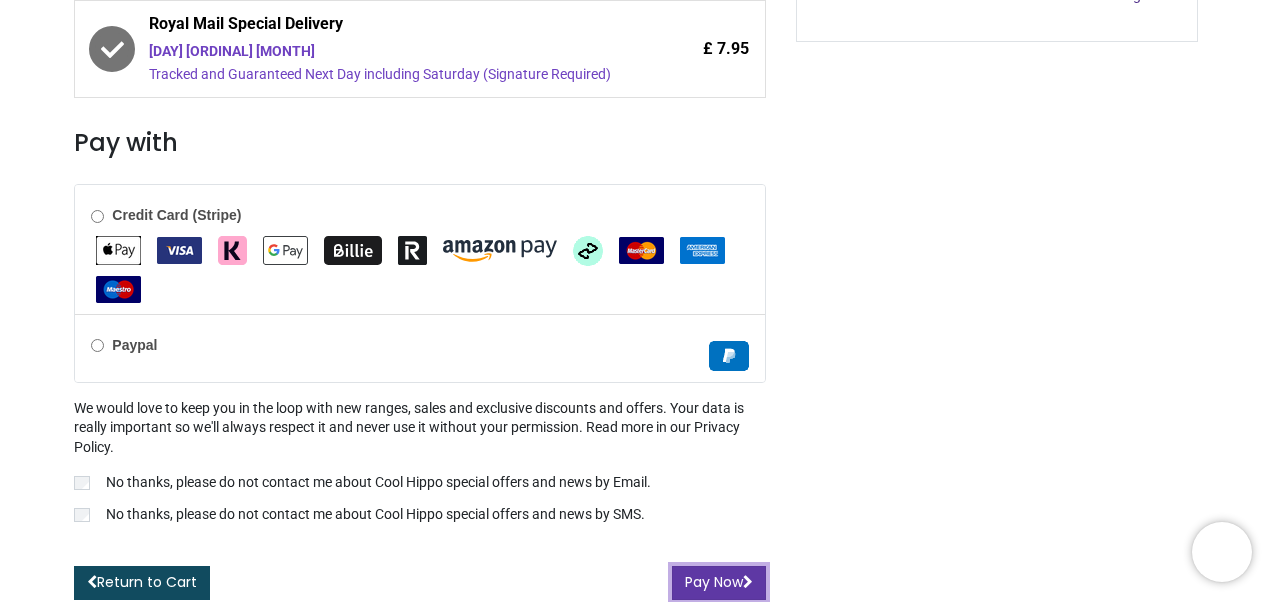 click on "Pay Now" at bounding box center [719, 583] 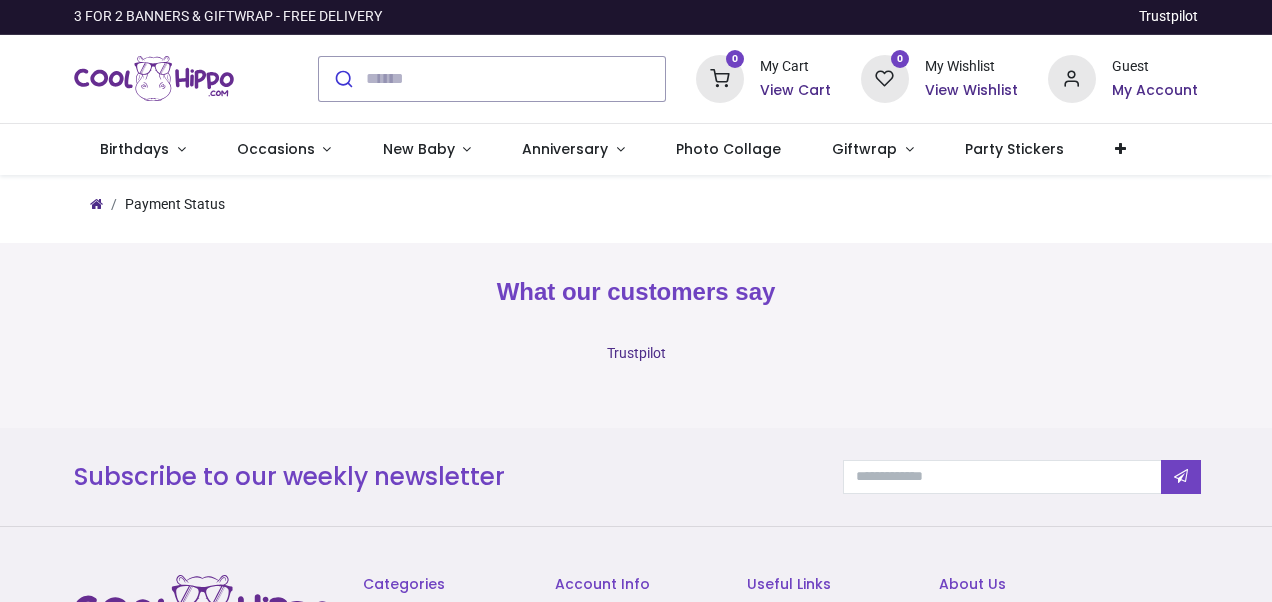 scroll, scrollTop: 0, scrollLeft: 0, axis: both 